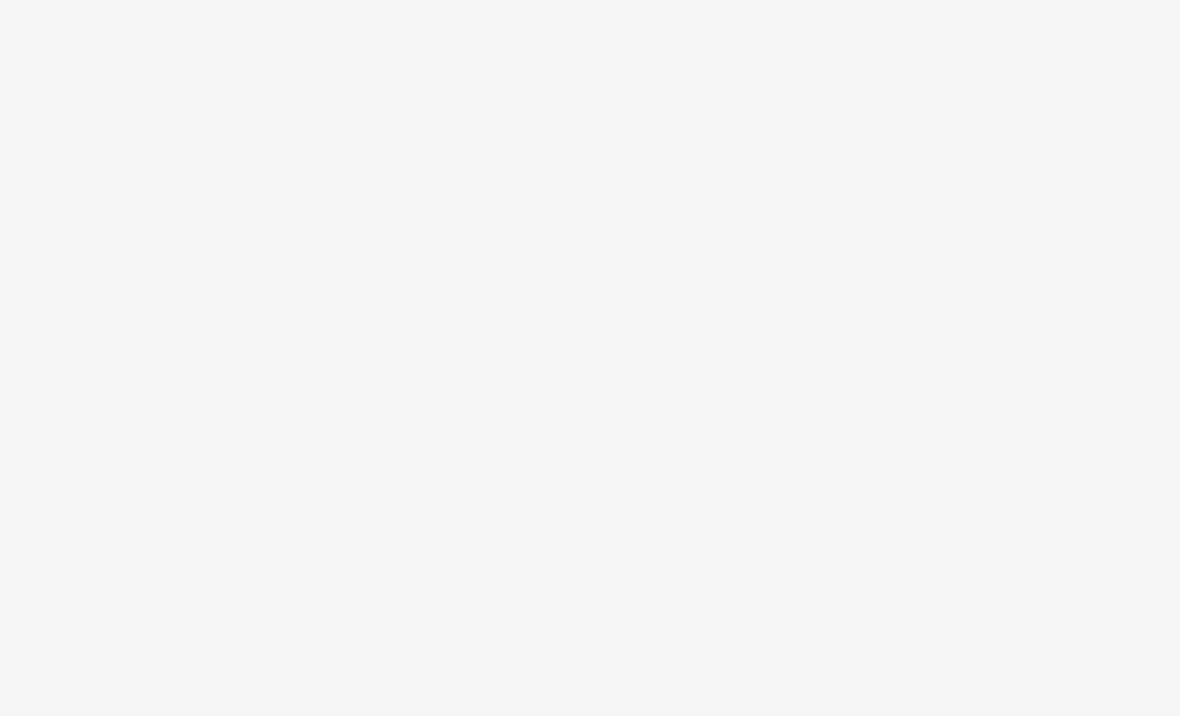 scroll, scrollTop: 0, scrollLeft: 0, axis: both 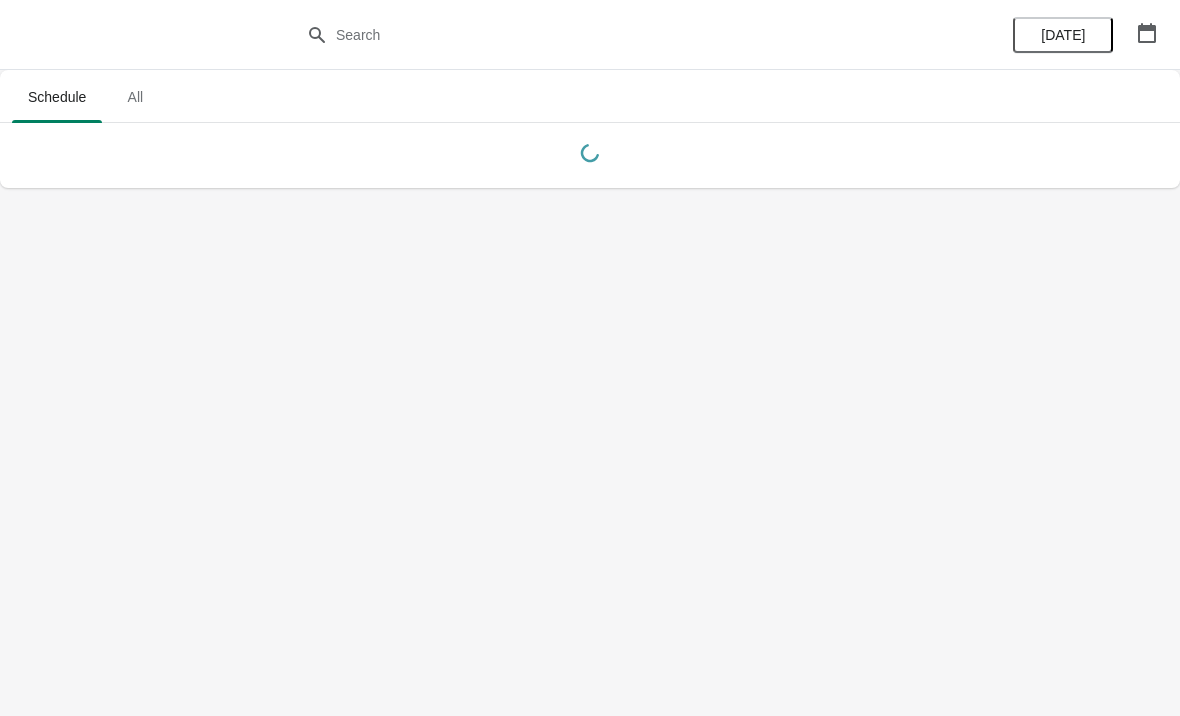 click on "Schedule All Schedule All [DATE]" at bounding box center [590, 358] 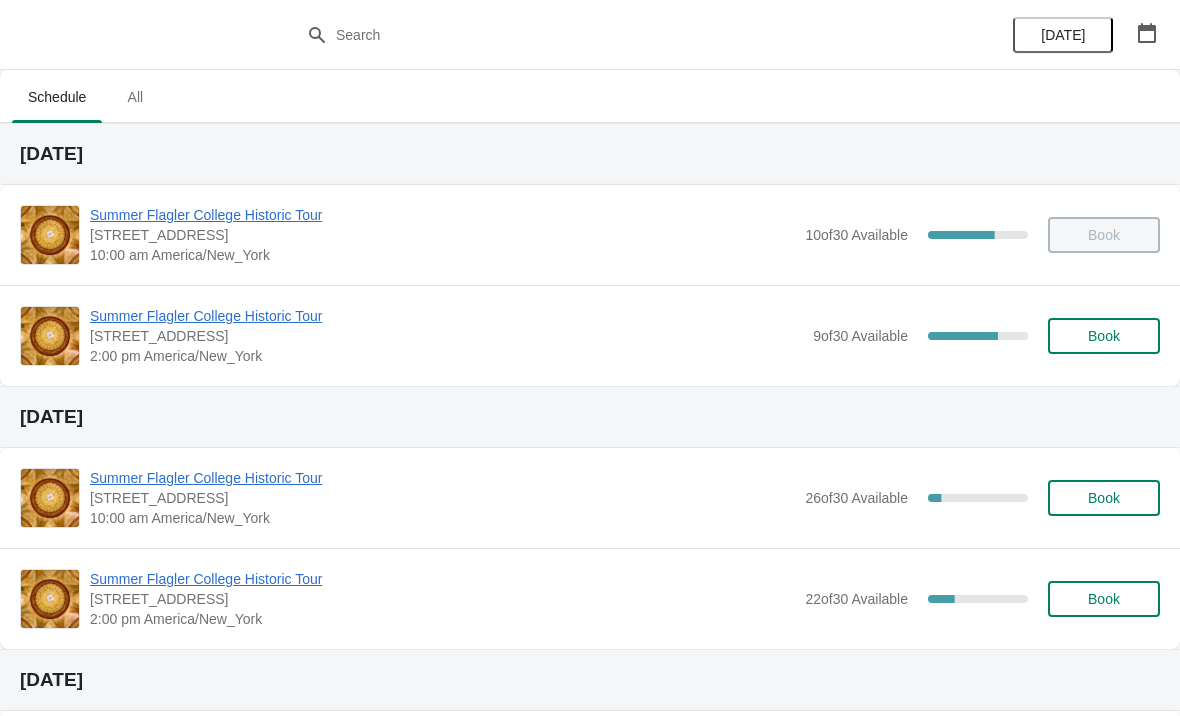 click at bounding box center [50, 599] 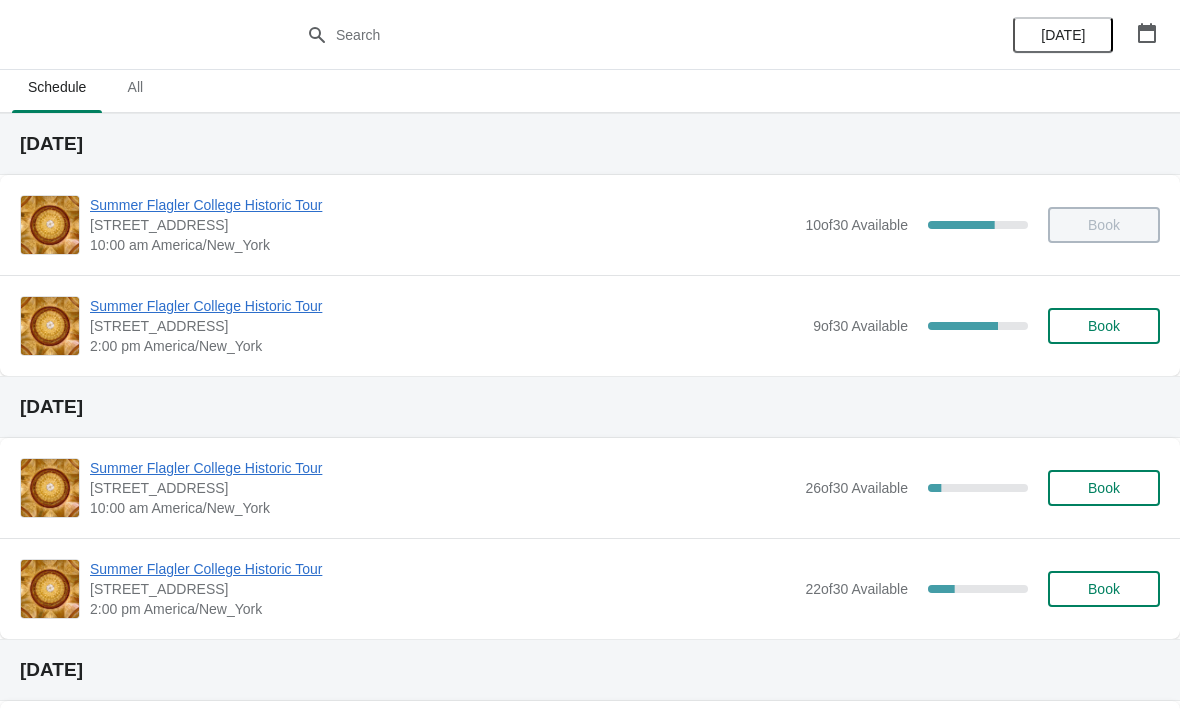 scroll, scrollTop: 14, scrollLeft: 0, axis: vertical 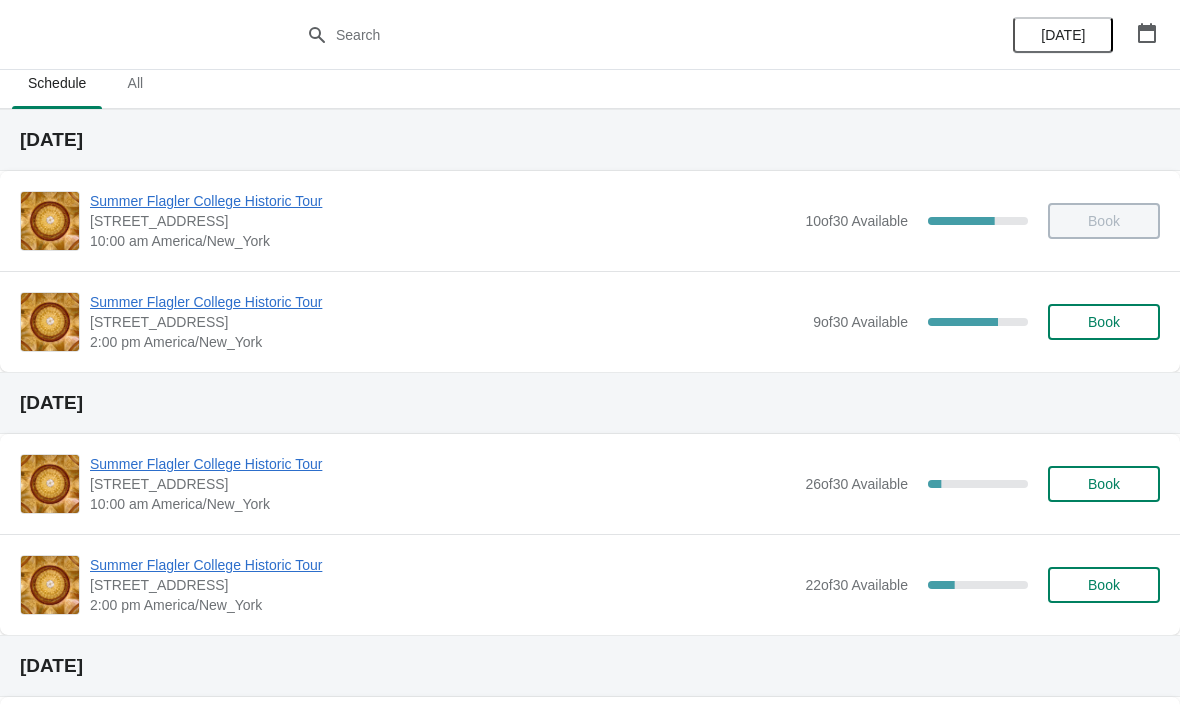 click at bounding box center [50, 585] 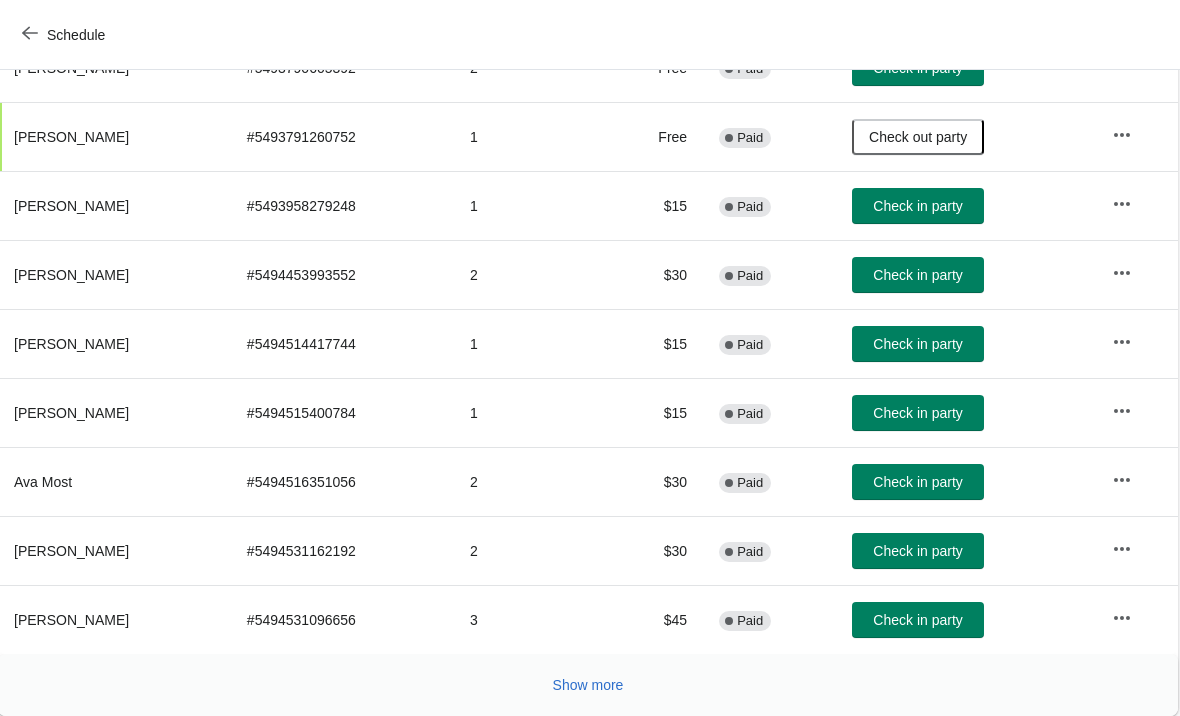 scroll, scrollTop: 367, scrollLeft: 1, axis: both 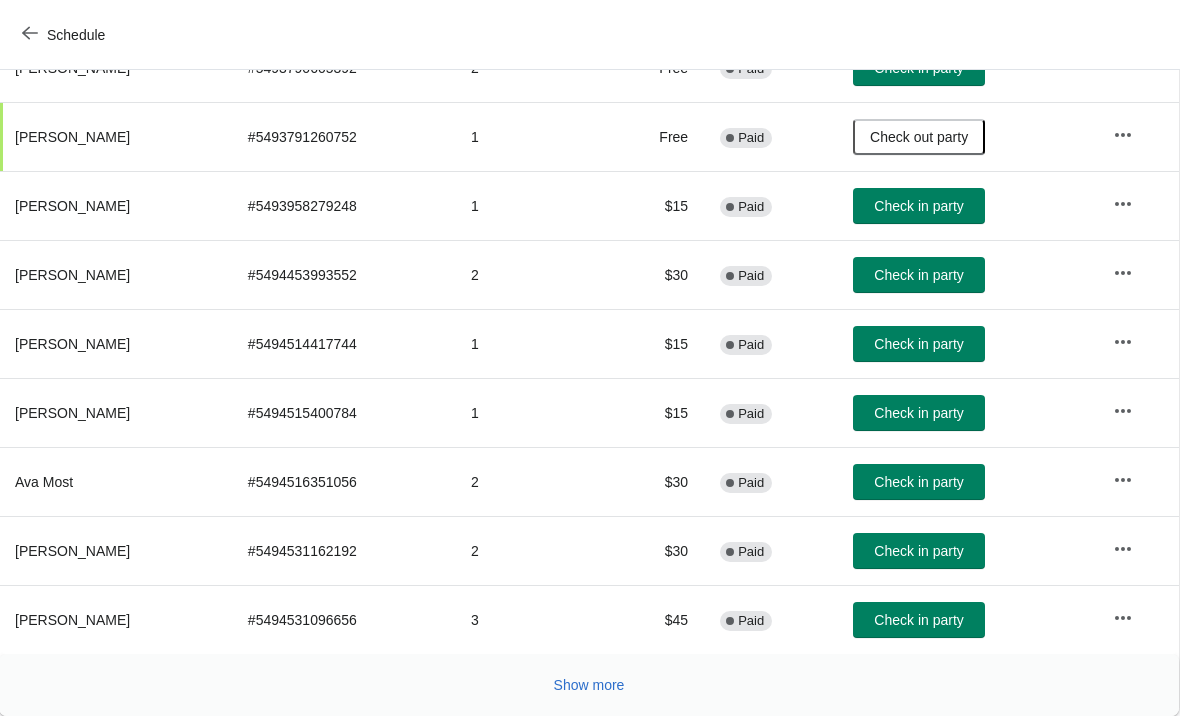 click on "Show more" at bounding box center (589, 685) 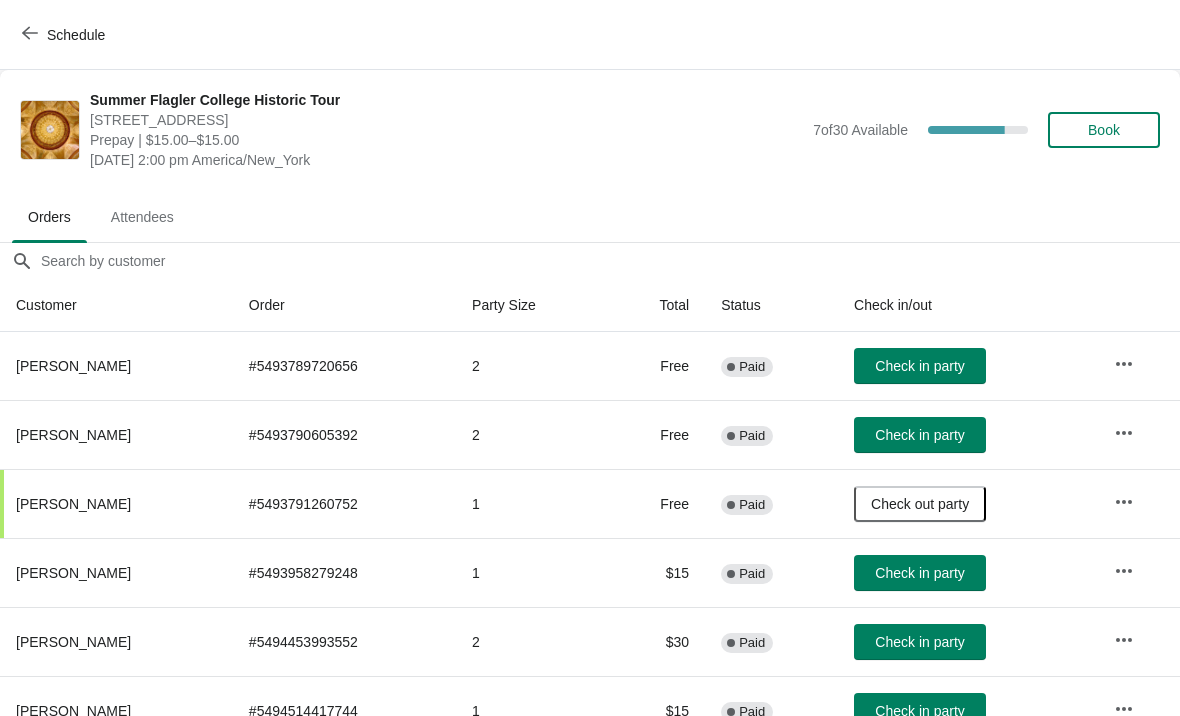scroll, scrollTop: 0, scrollLeft: 0, axis: both 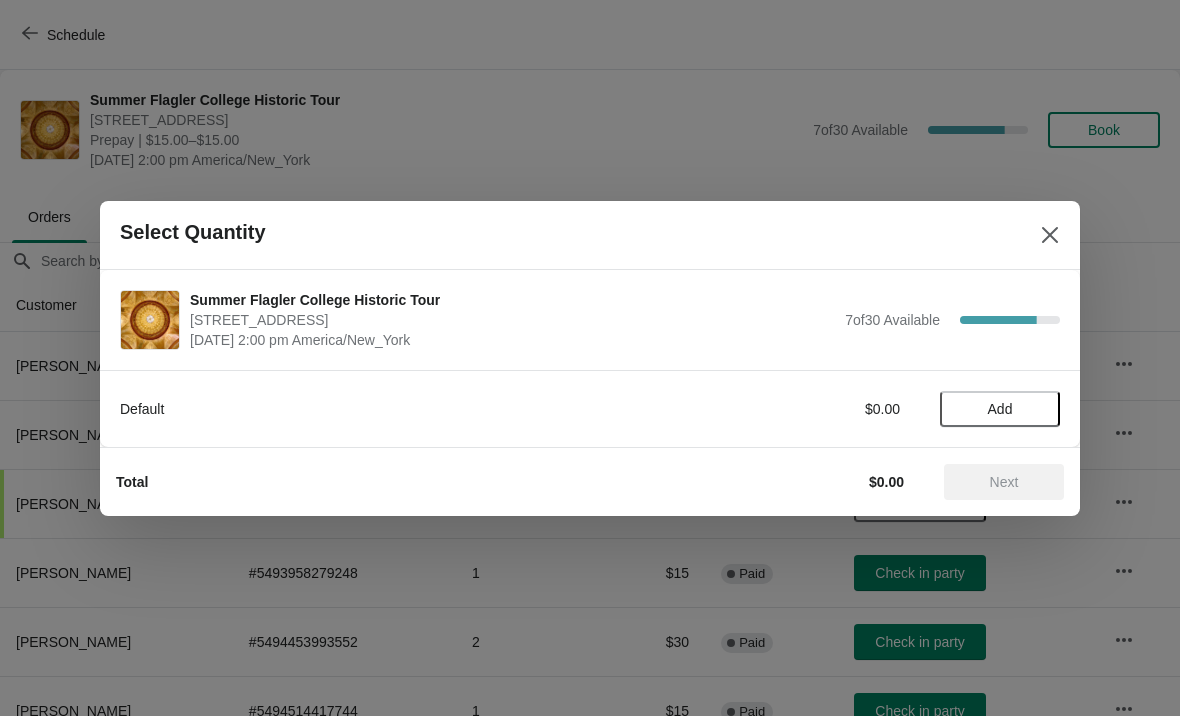 click on "Add" at bounding box center [1000, 409] 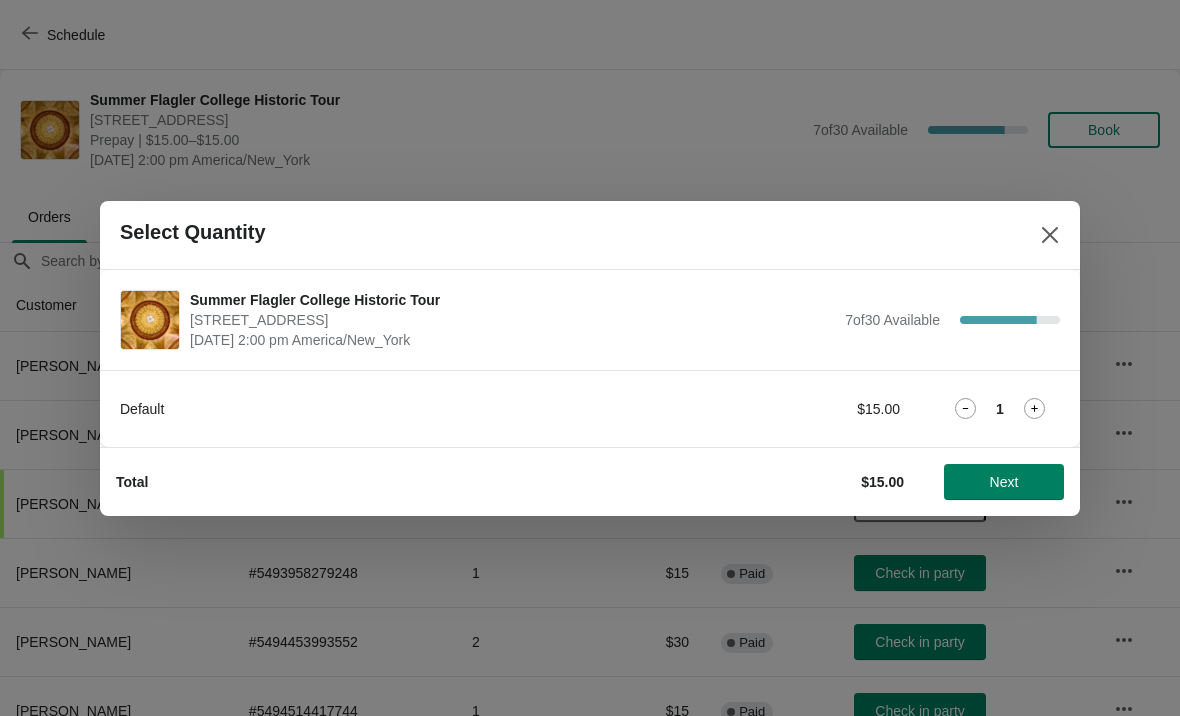 click 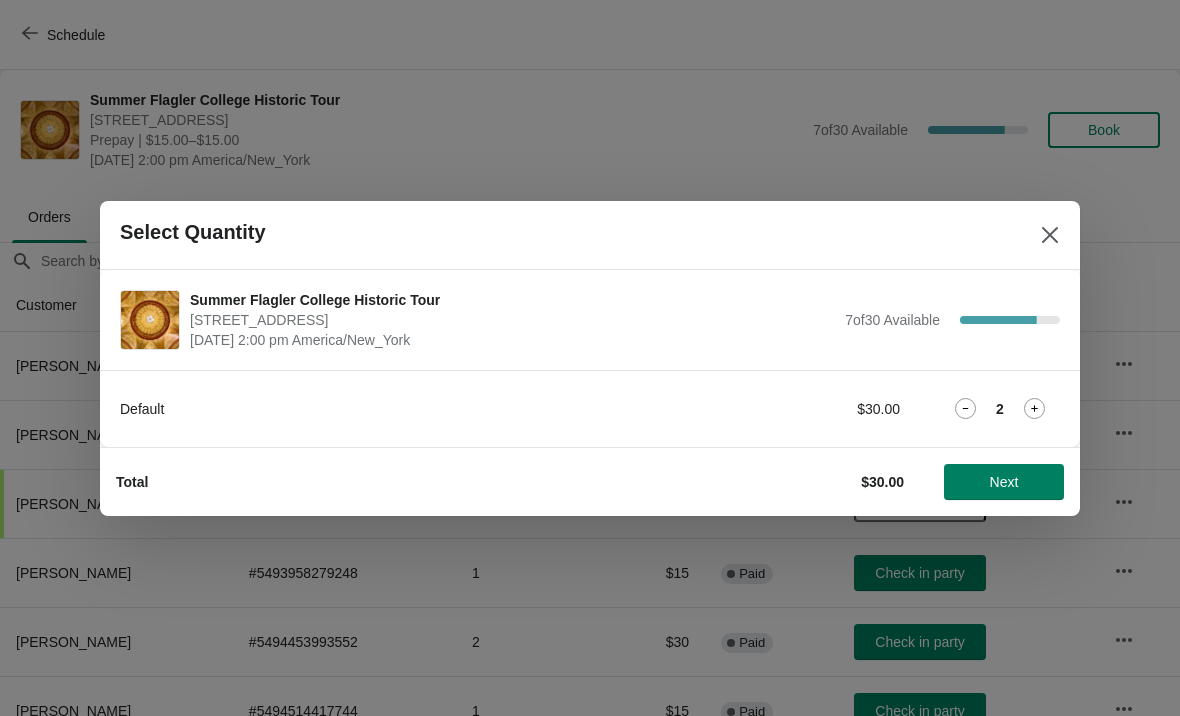 click 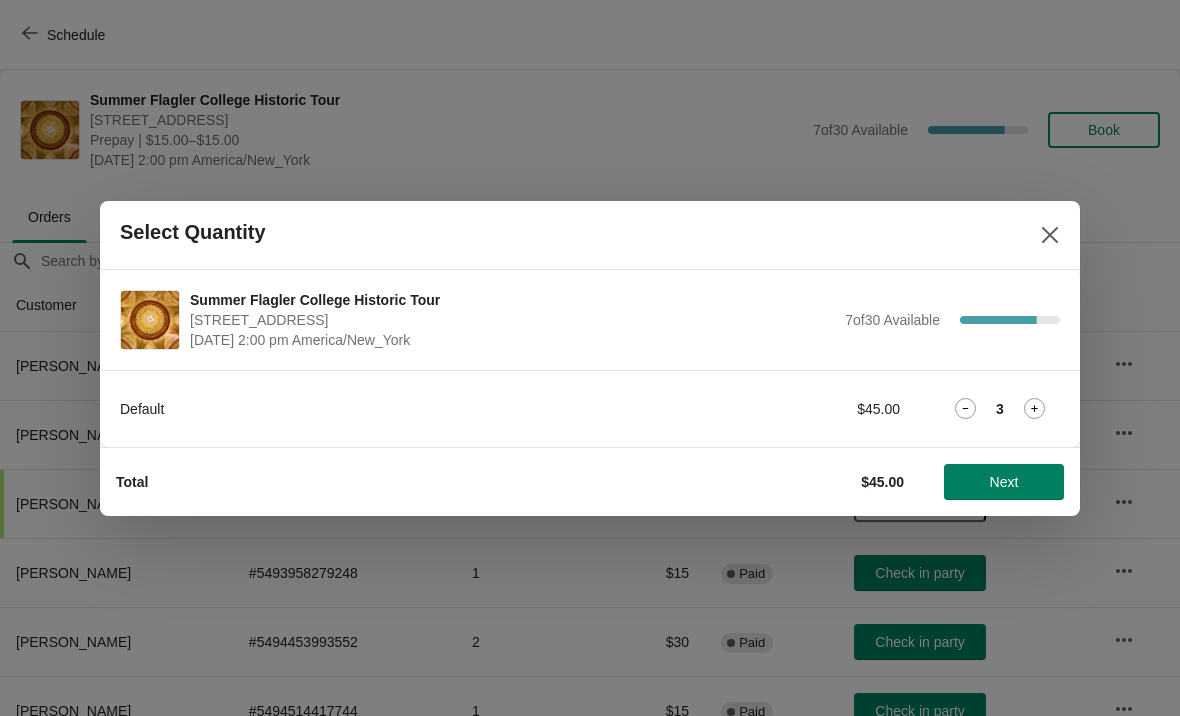 click on "Next" at bounding box center [1004, 482] 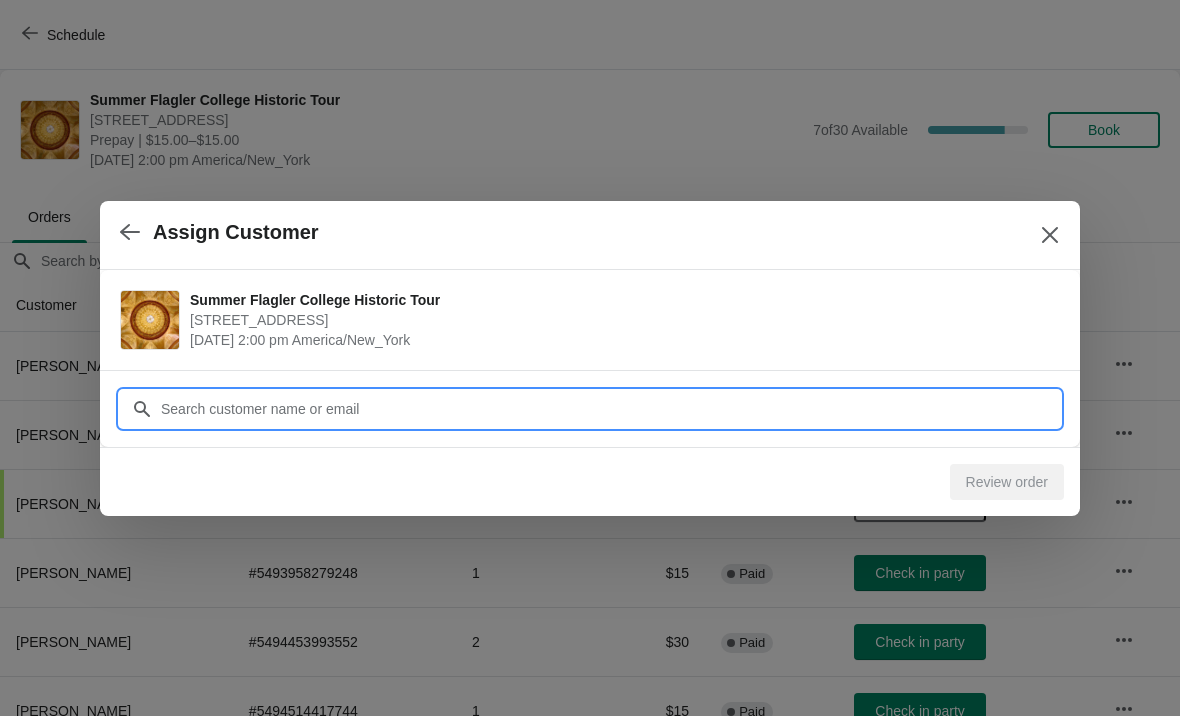 click on "Customer" at bounding box center [610, 409] 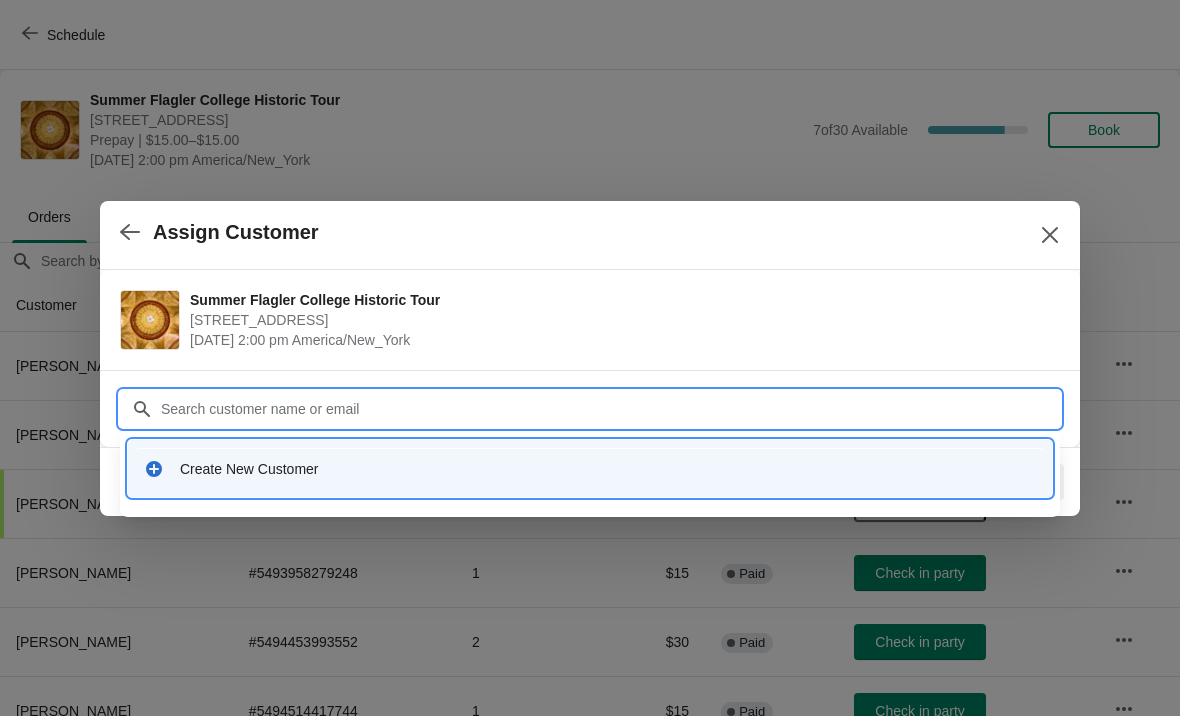 click on "Create New Customer" at bounding box center [608, 469] 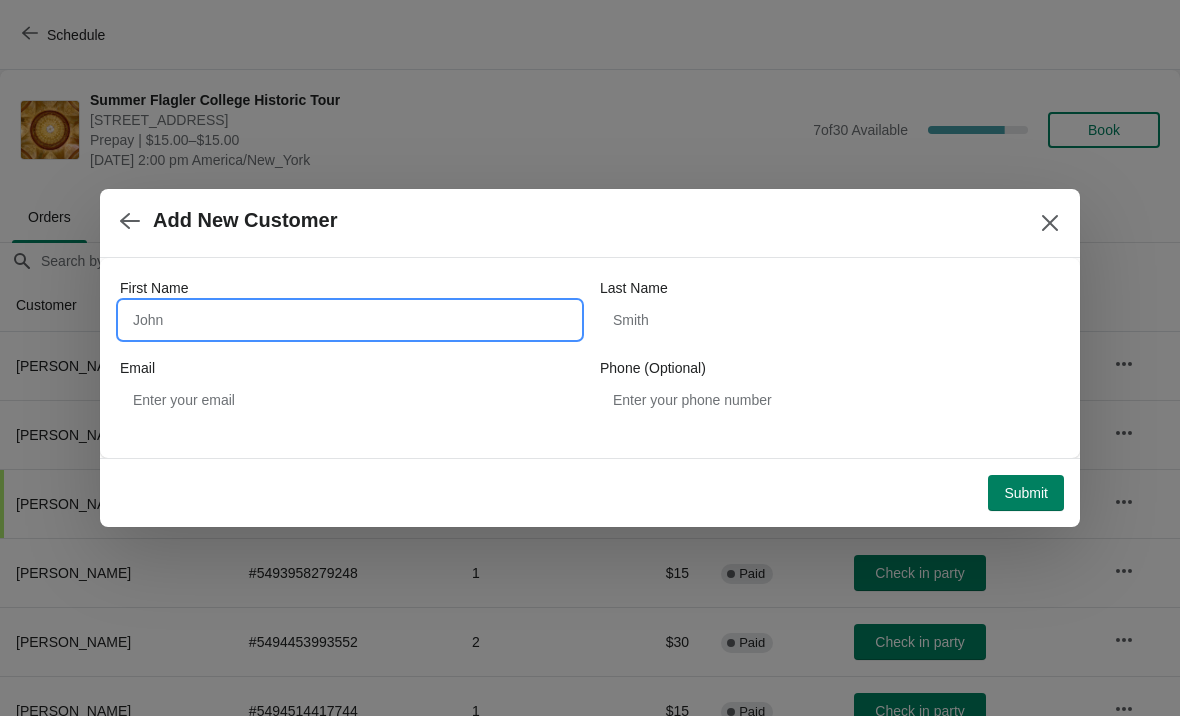 click on "First Name" at bounding box center [350, 320] 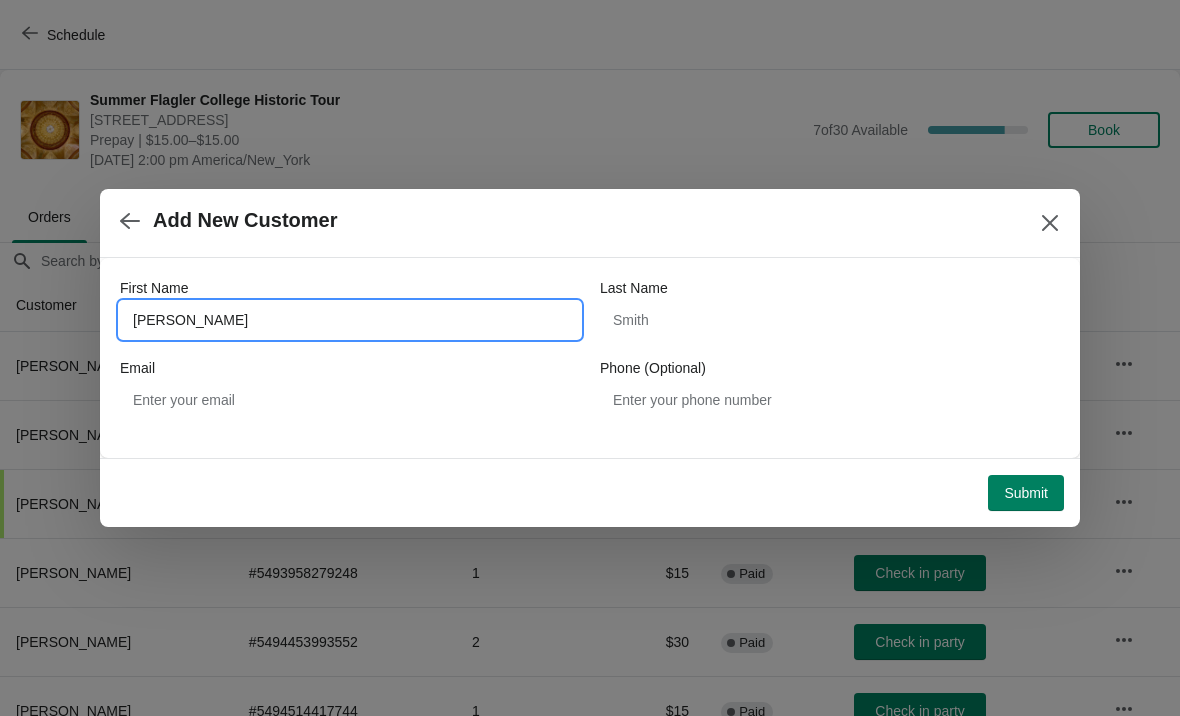 type on "[PERSON_NAME]" 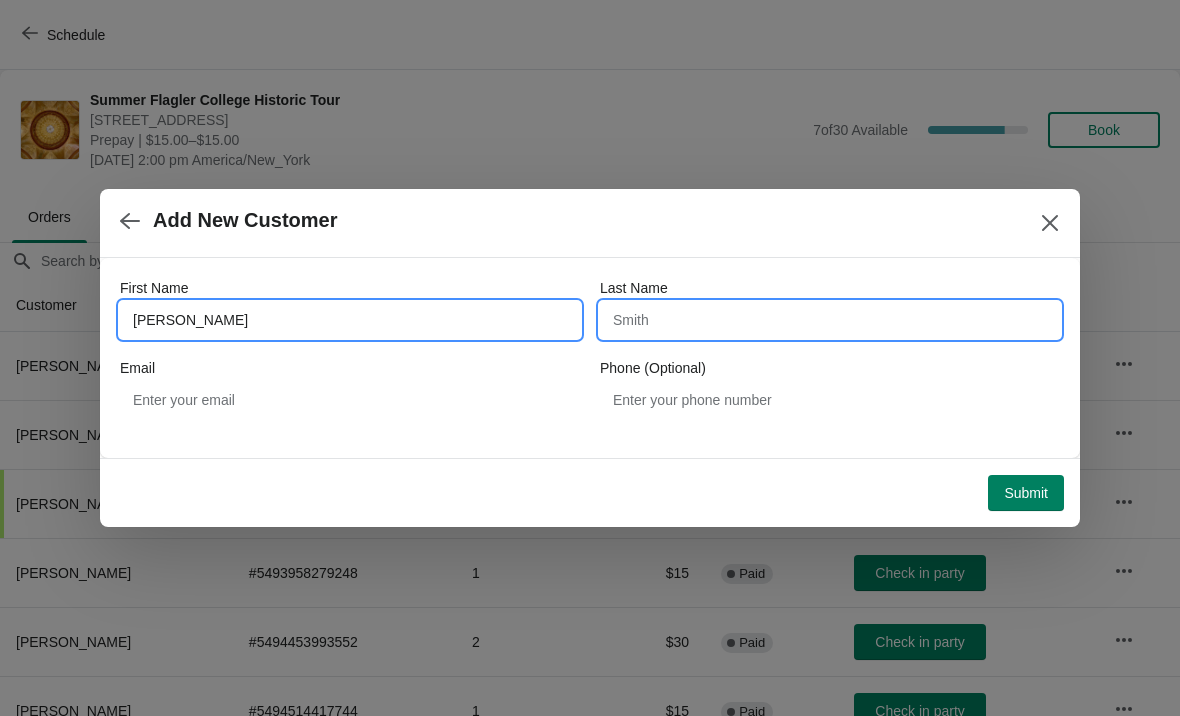 click on "Last Name" at bounding box center (830, 320) 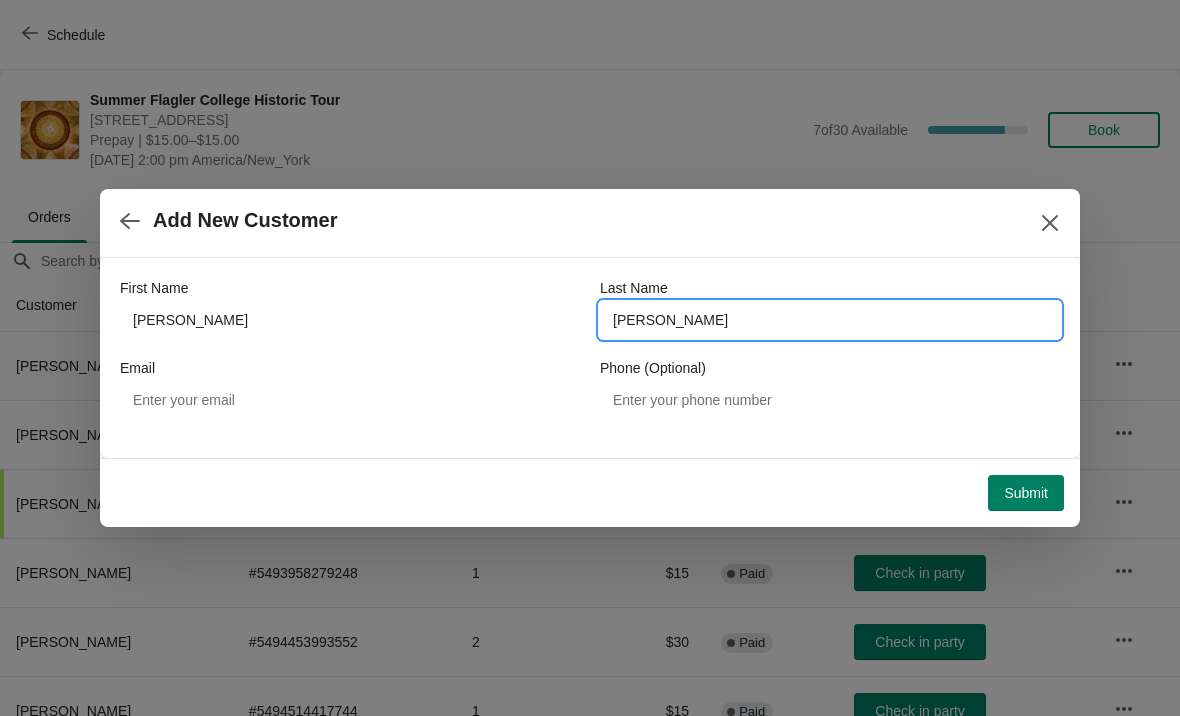 type on "[PERSON_NAME]" 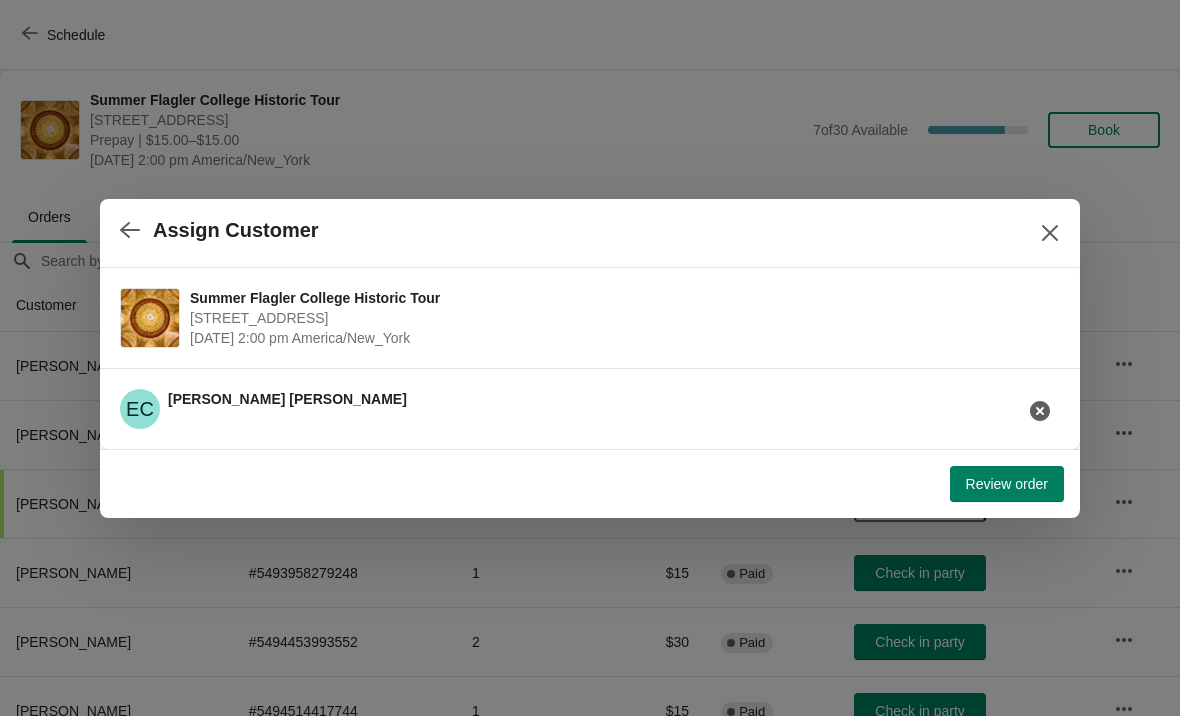 click on "Review order" at bounding box center (1007, 484) 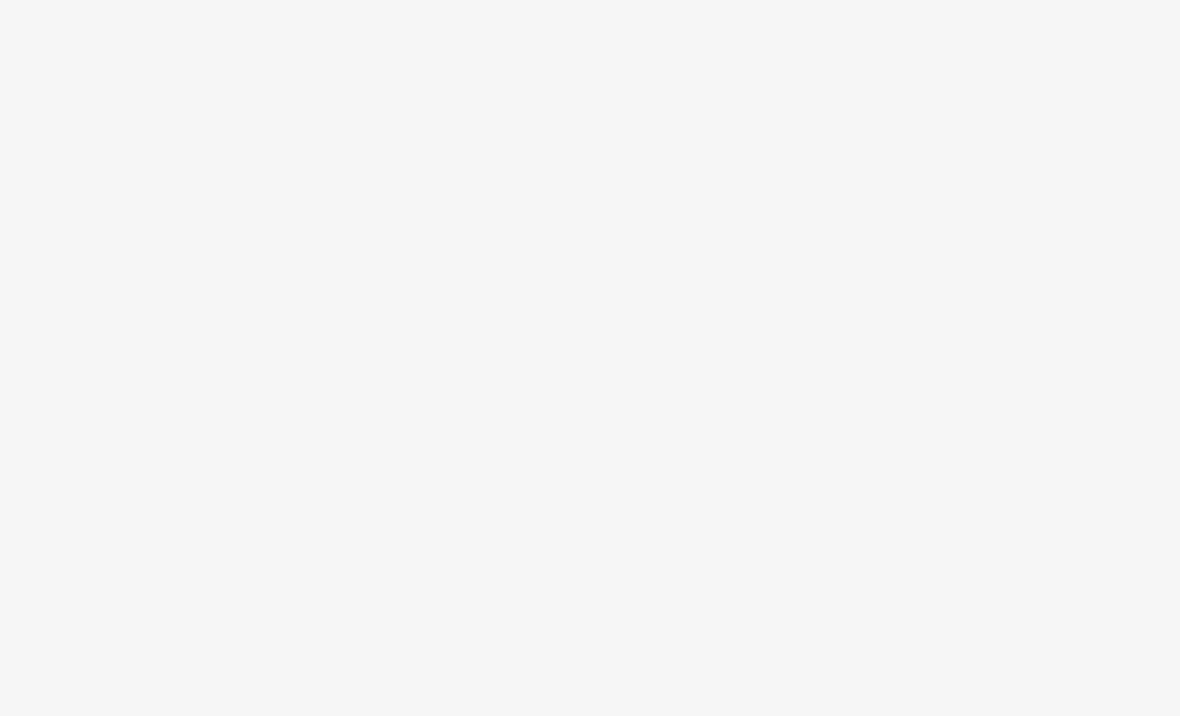 scroll, scrollTop: 0, scrollLeft: 0, axis: both 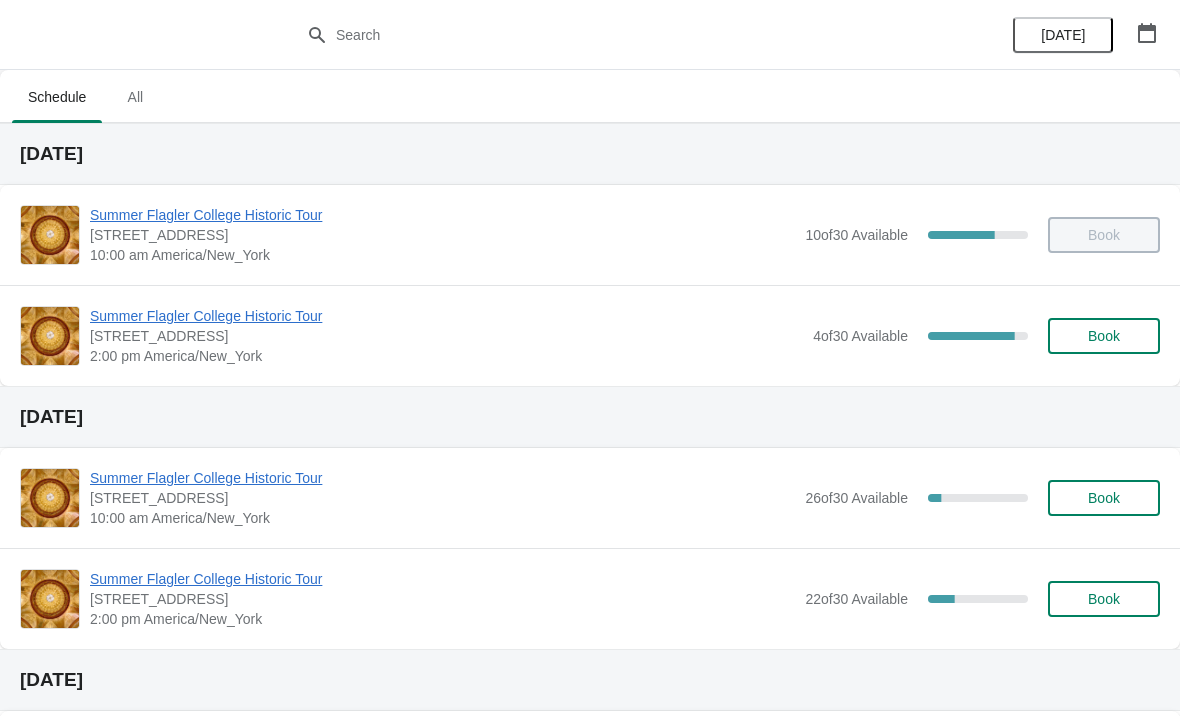 click on "Book" at bounding box center (1104, 336) 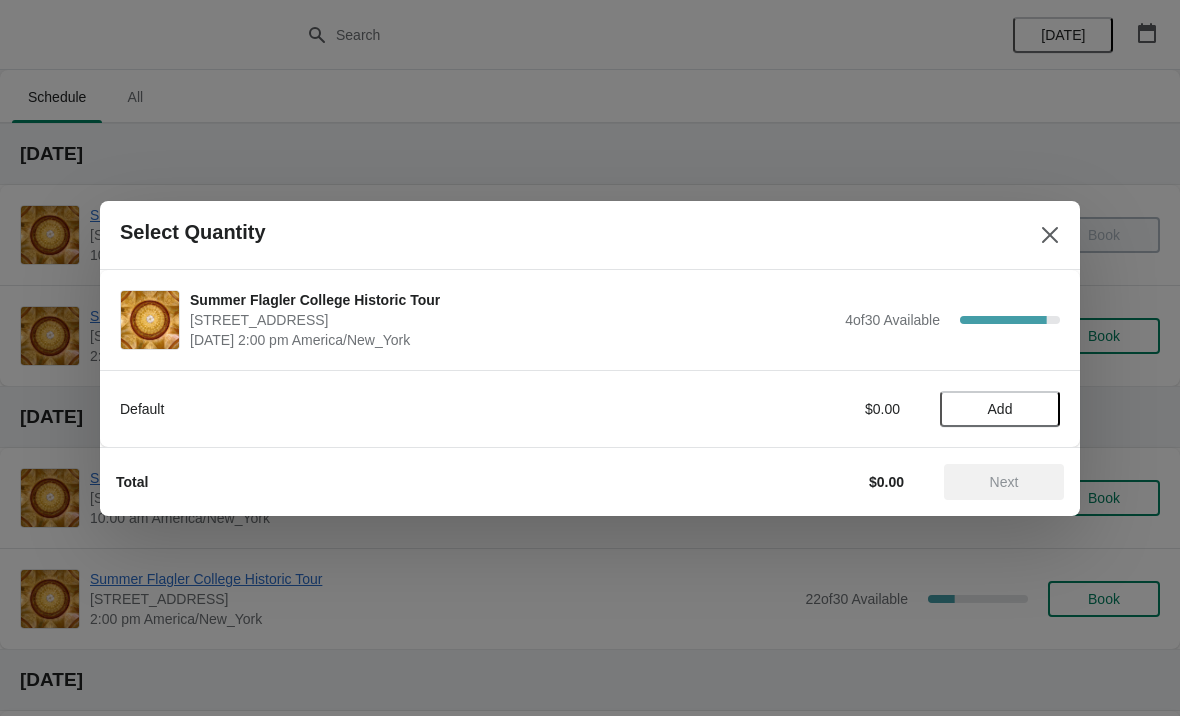 click on "Add" at bounding box center [1000, 409] 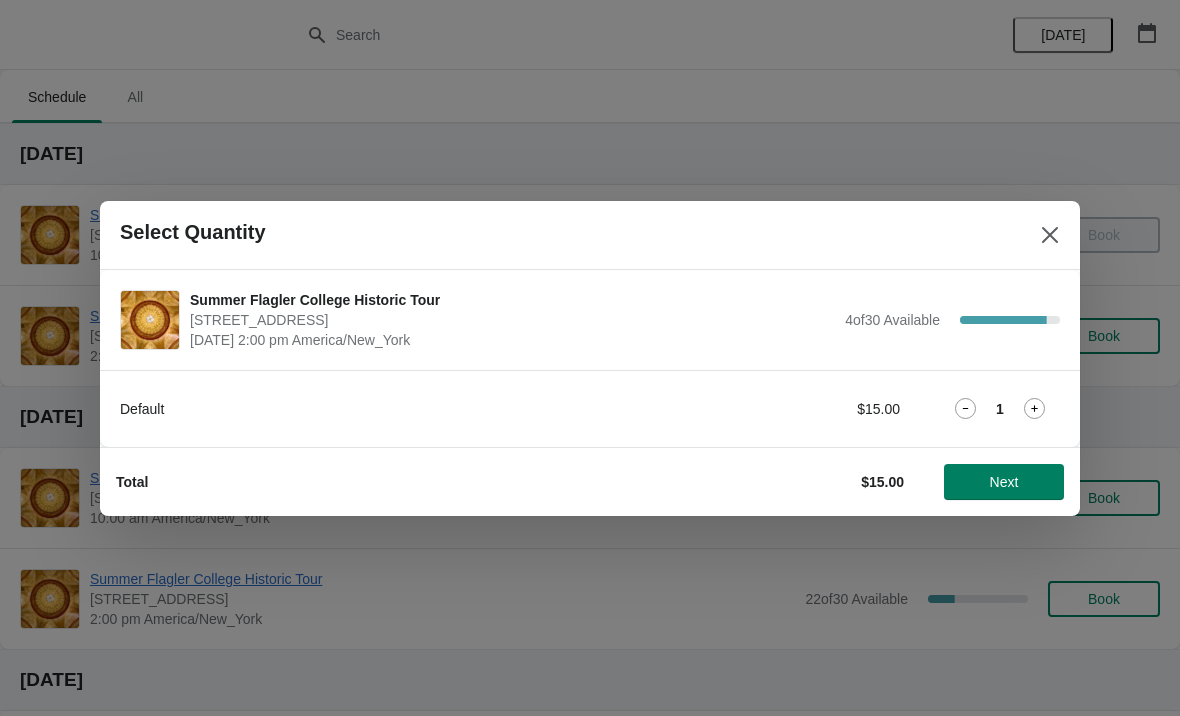 click 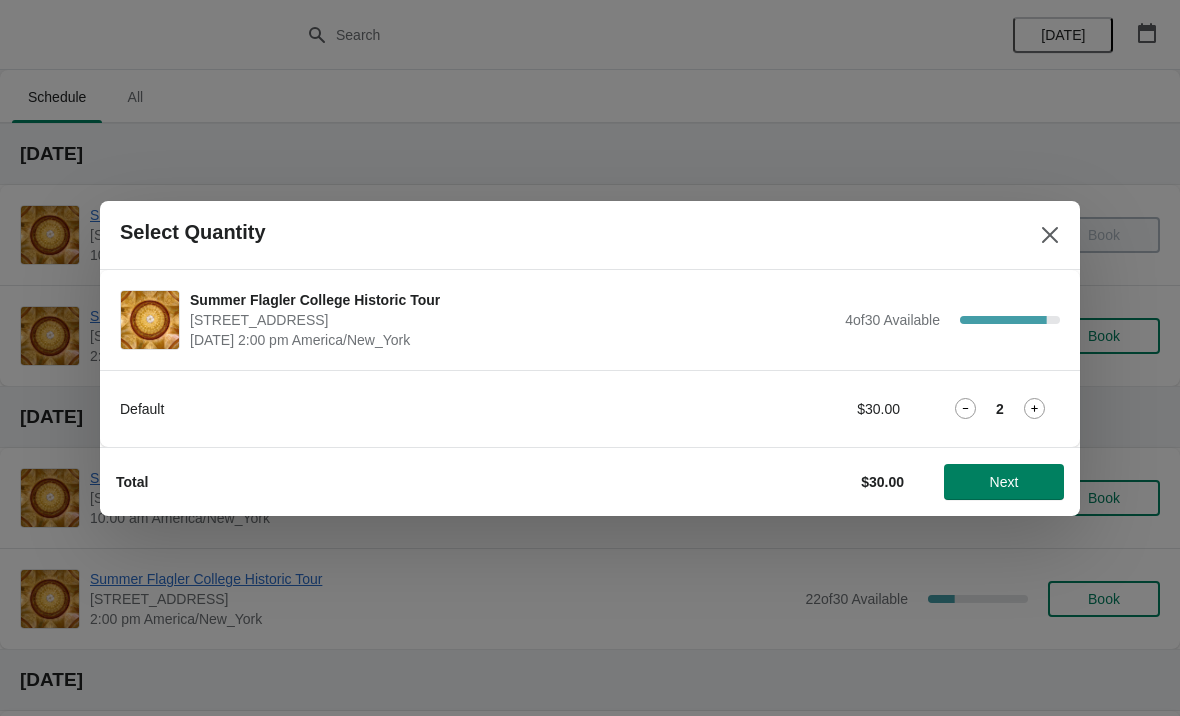 click 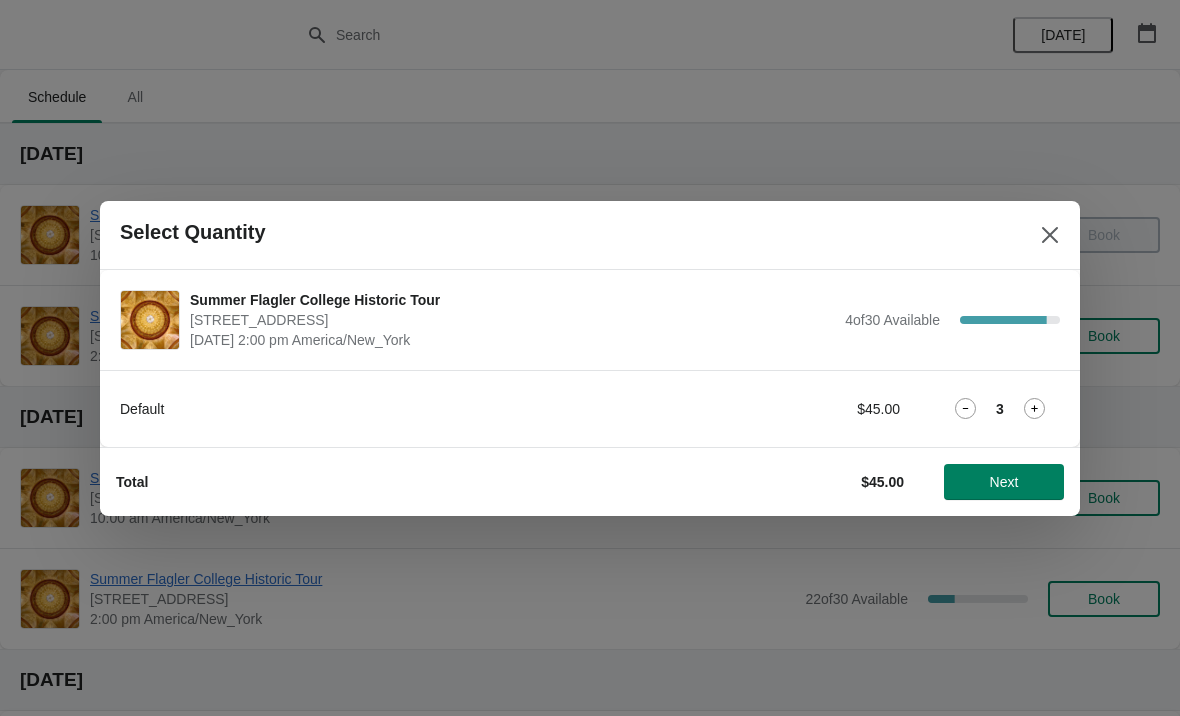 click on "Next" at bounding box center (1004, 482) 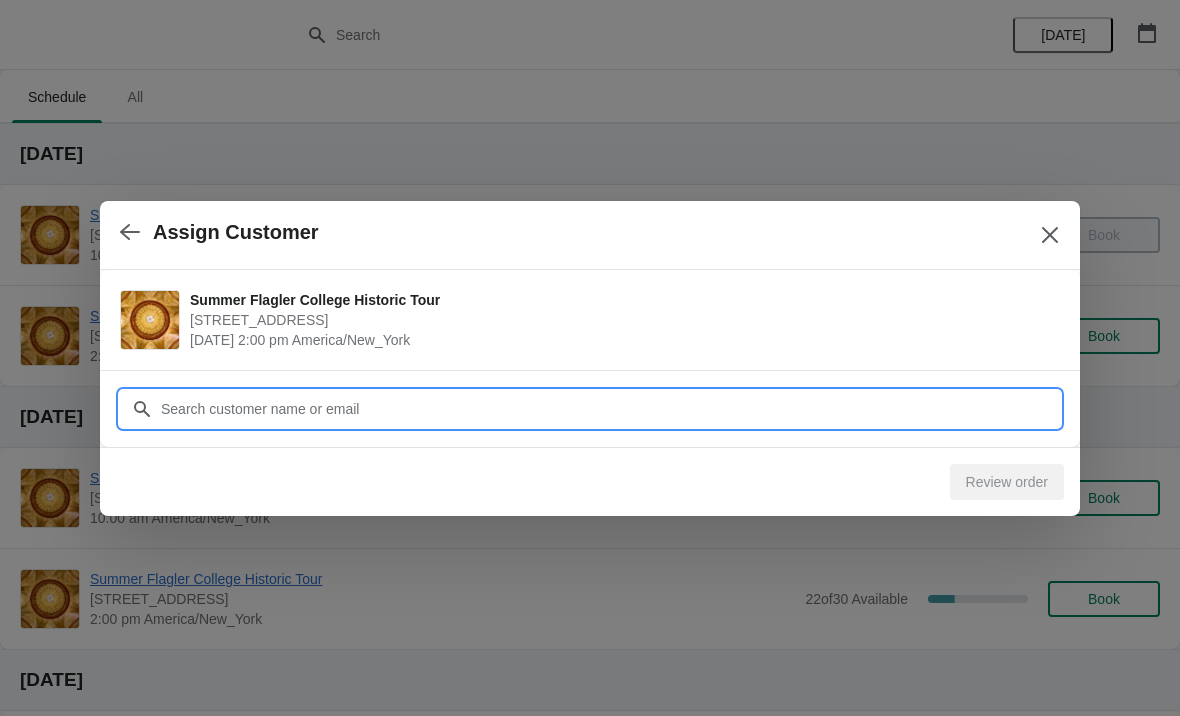 click on "Customer" at bounding box center [610, 409] 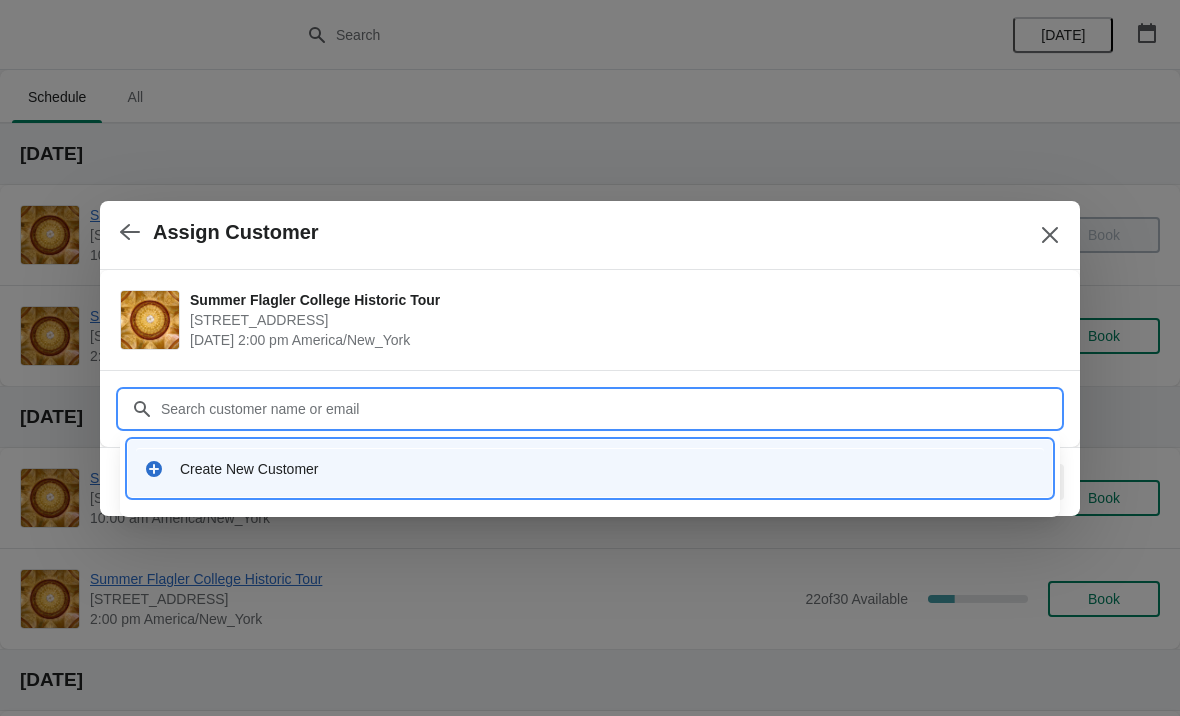 click on "Create New Customer" at bounding box center [590, 468] 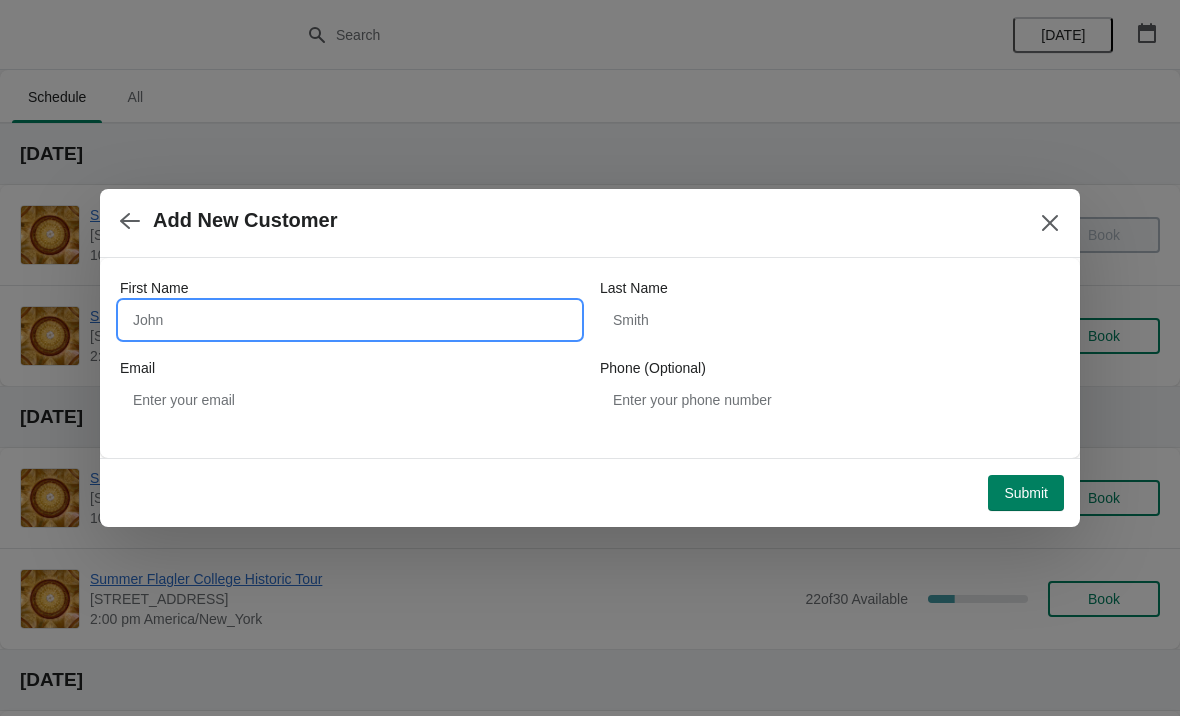 click on "First Name" at bounding box center (350, 320) 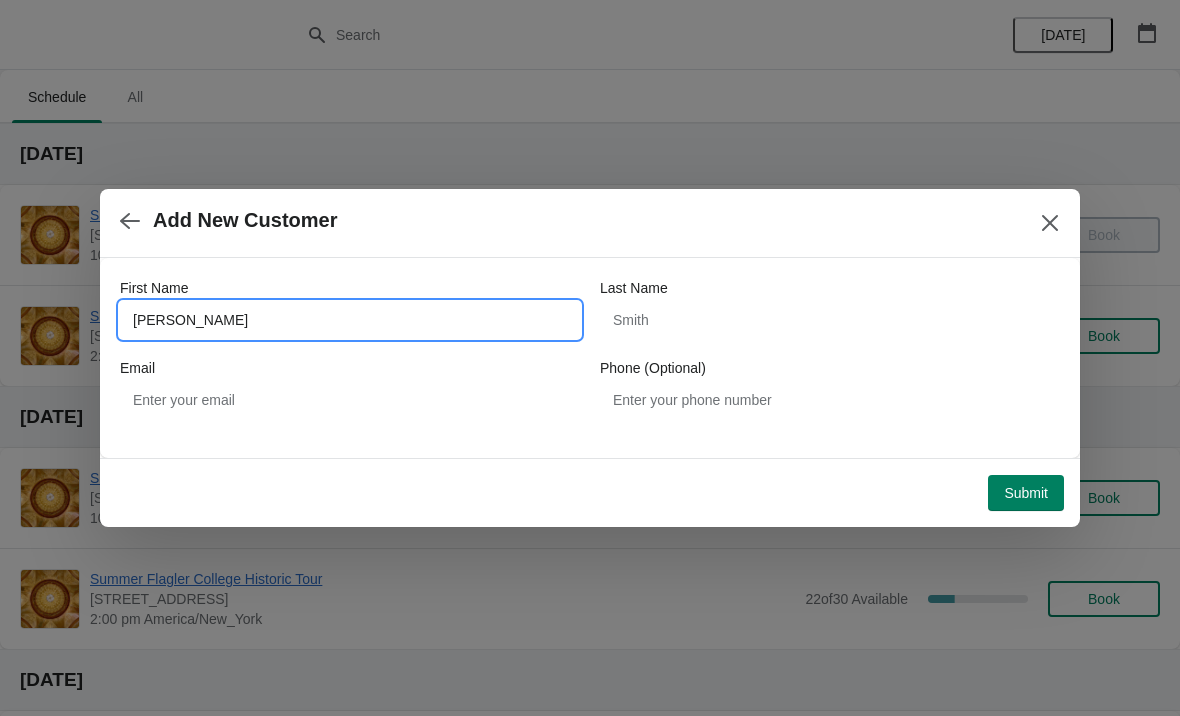 type on "James" 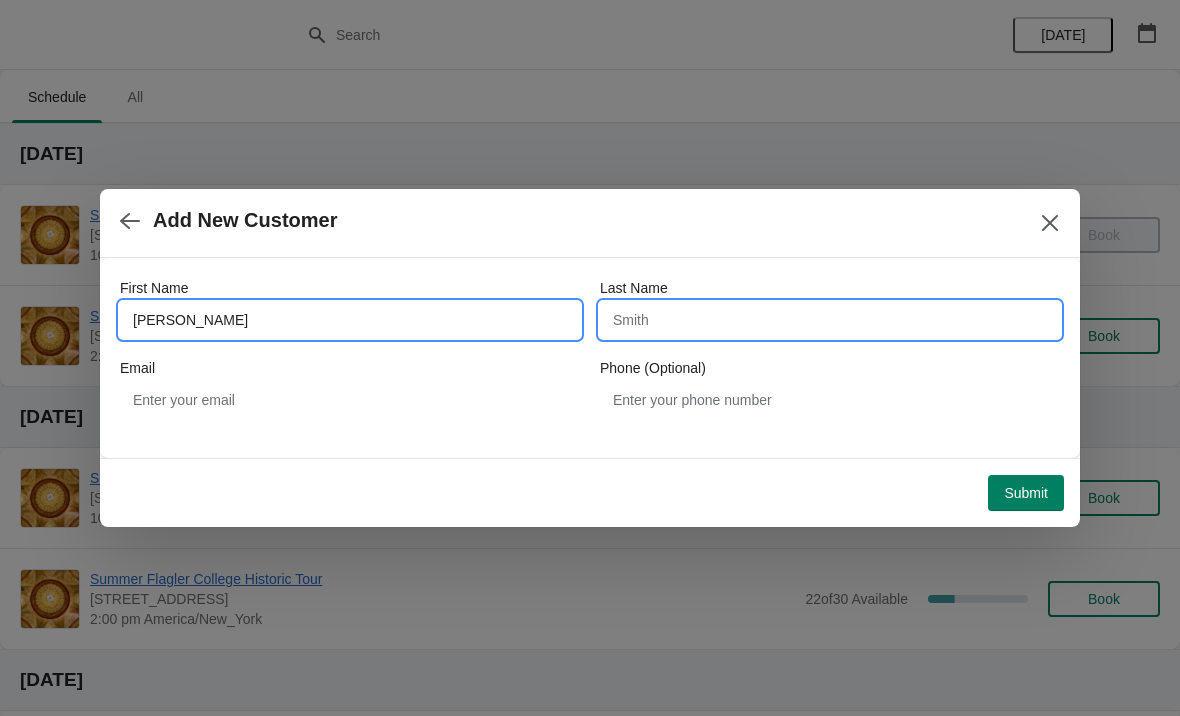click on "Last Name" at bounding box center [830, 320] 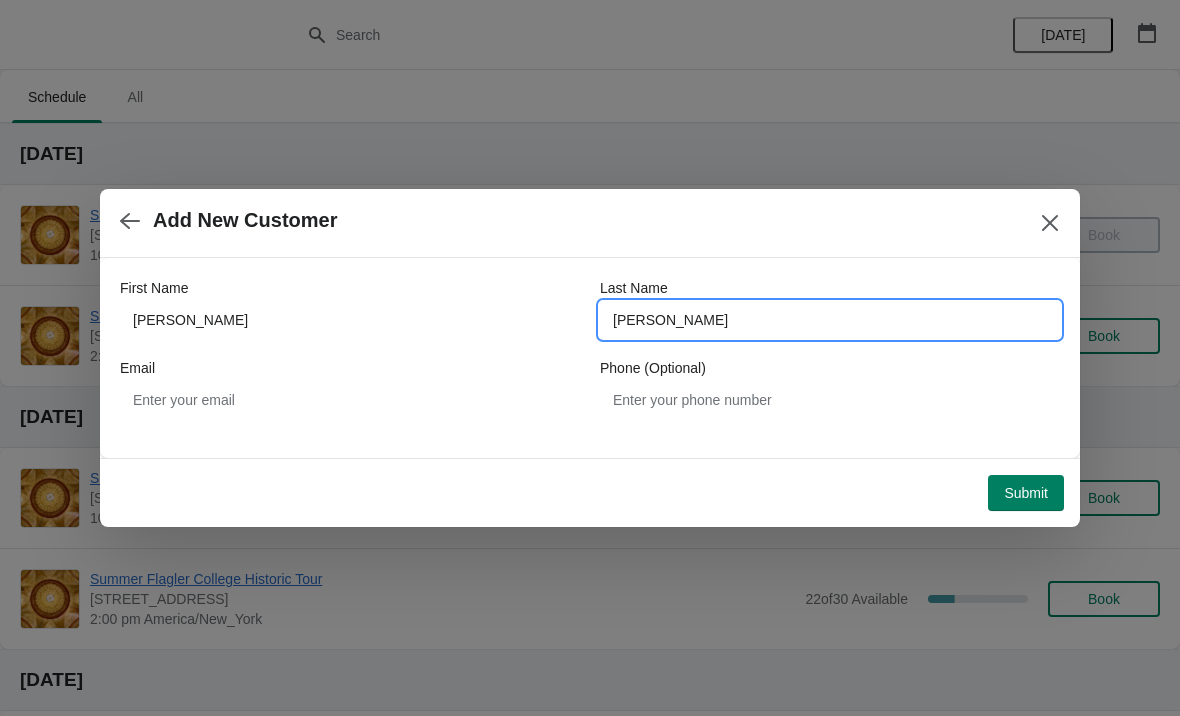 type on "Andrews" 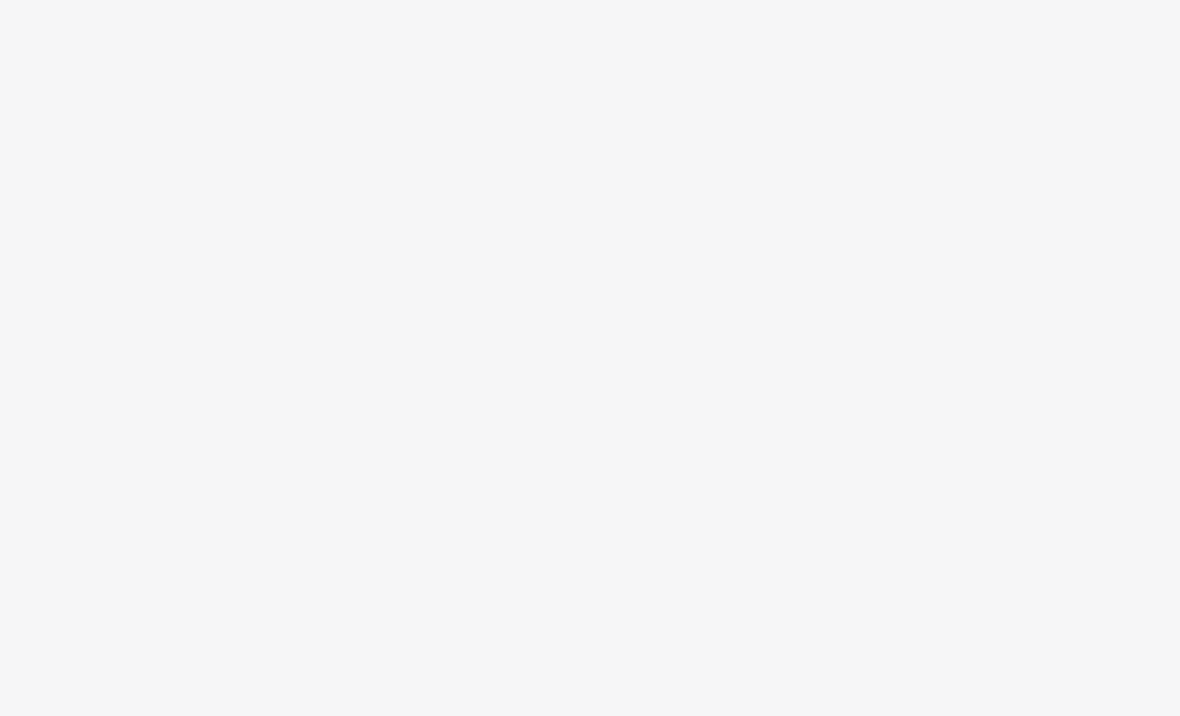 scroll, scrollTop: 0, scrollLeft: 0, axis: both 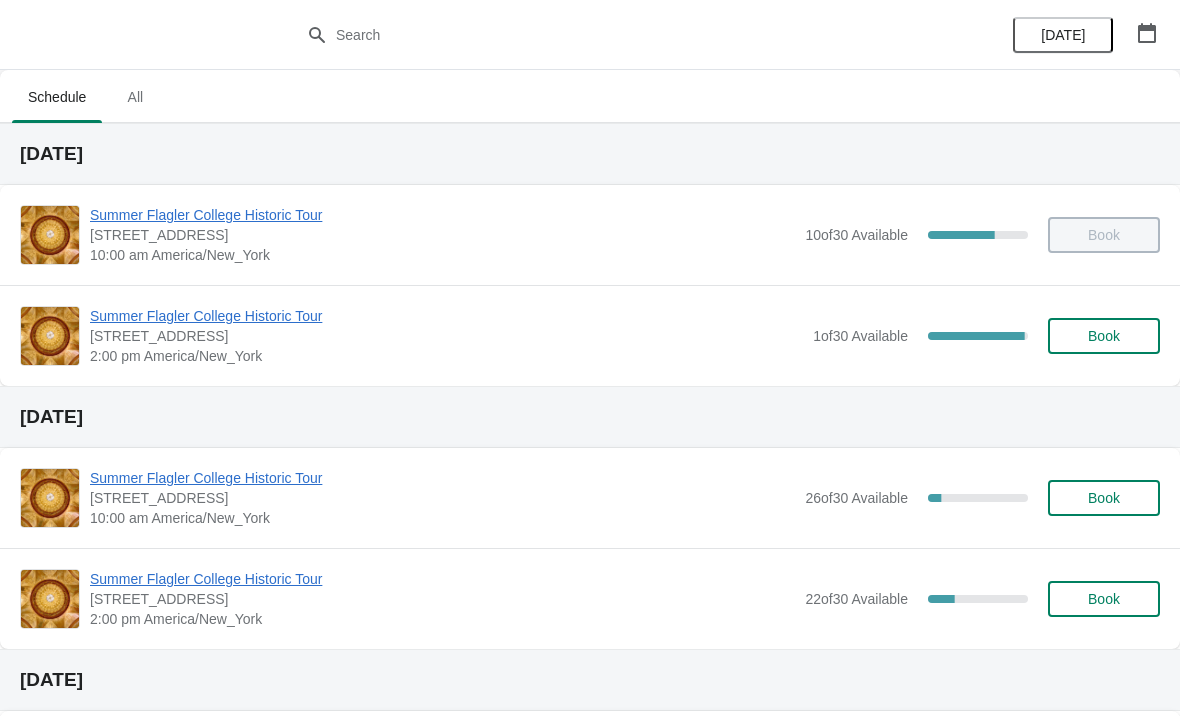 click on "Summer Flagler College Historic Tour" at bounding box center [446, 316] 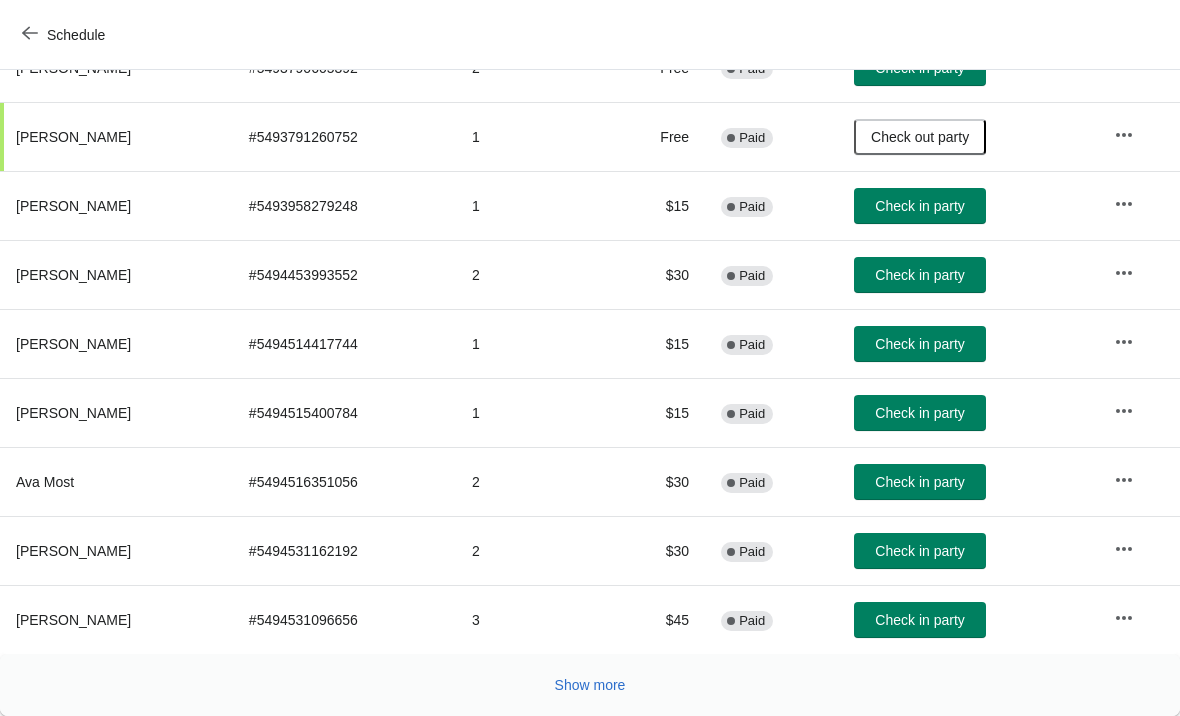 scroll, scrollTop: 367, scrollLeft: 0, axis: vertical 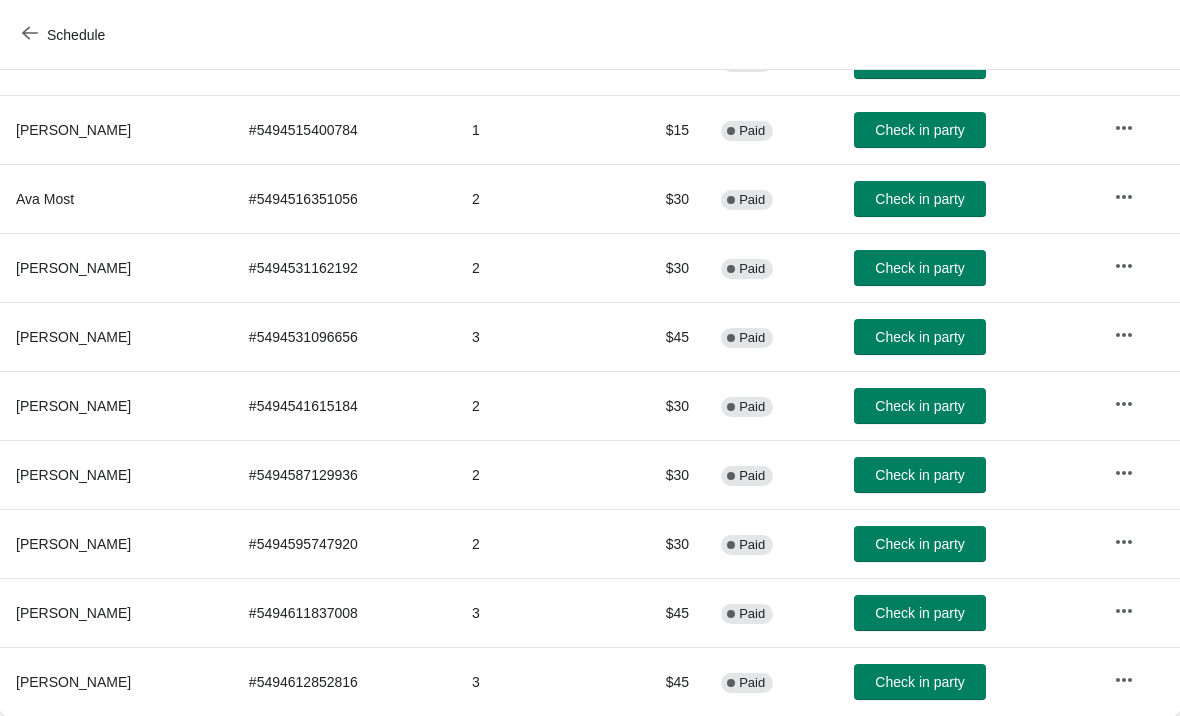 click on "Check in party" at bounding box center [919, 613] 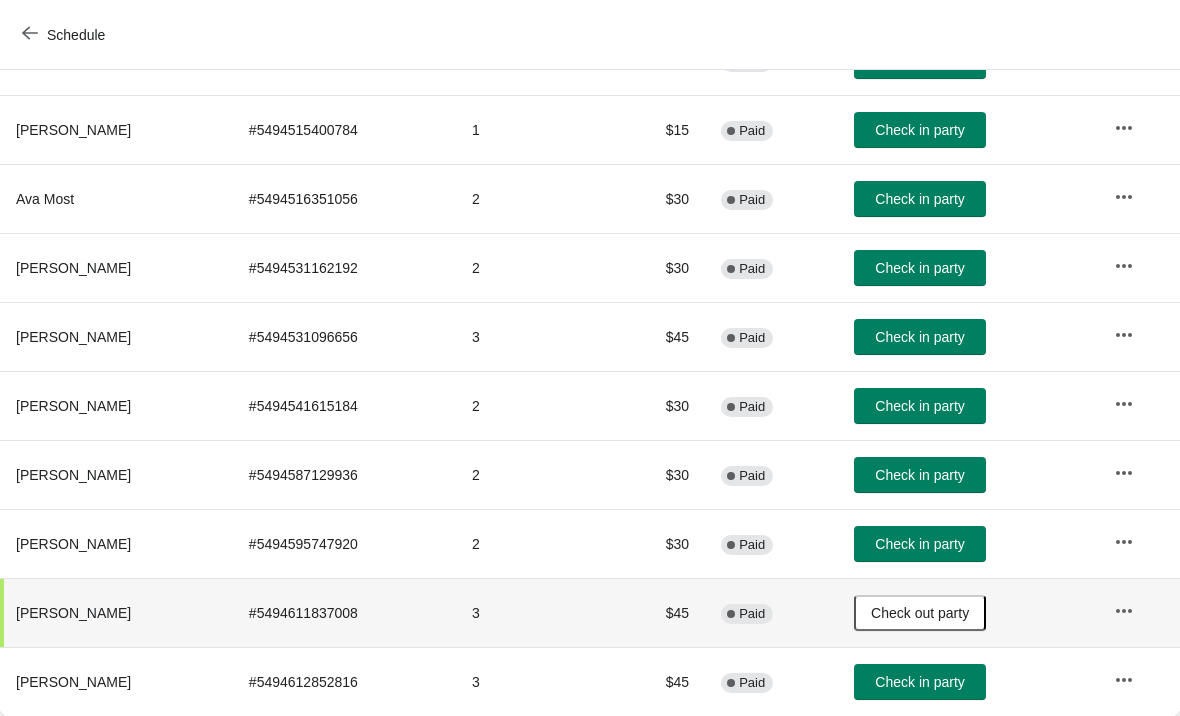 click on "Check in party" at bounding box center (919, 682) 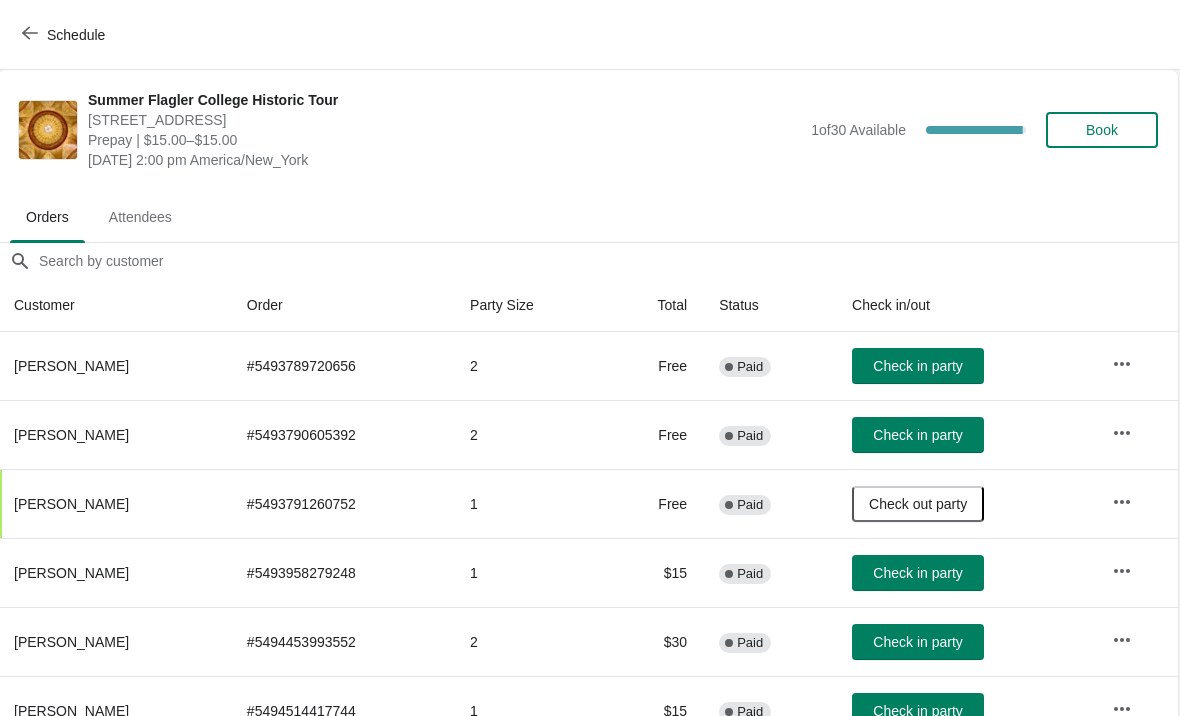 scroll, scrollTop: 0, scrollLeft: 1, axis: horizontal 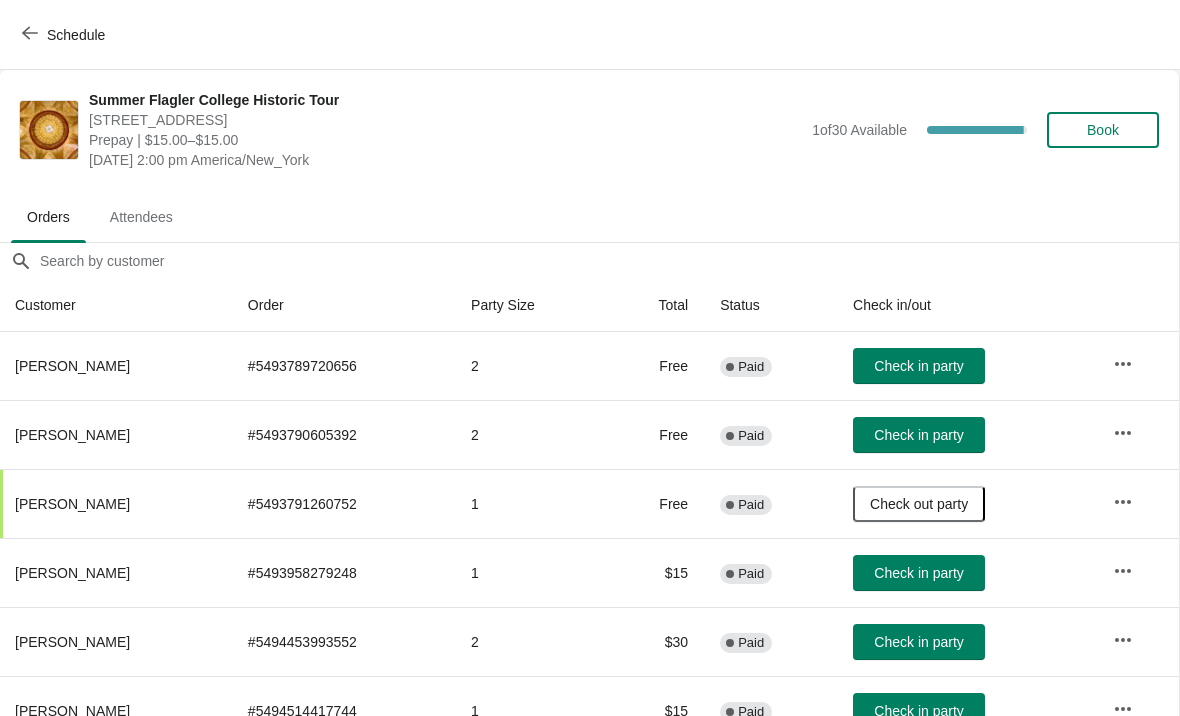 click on "Book" at bounding box center (1103, 130) 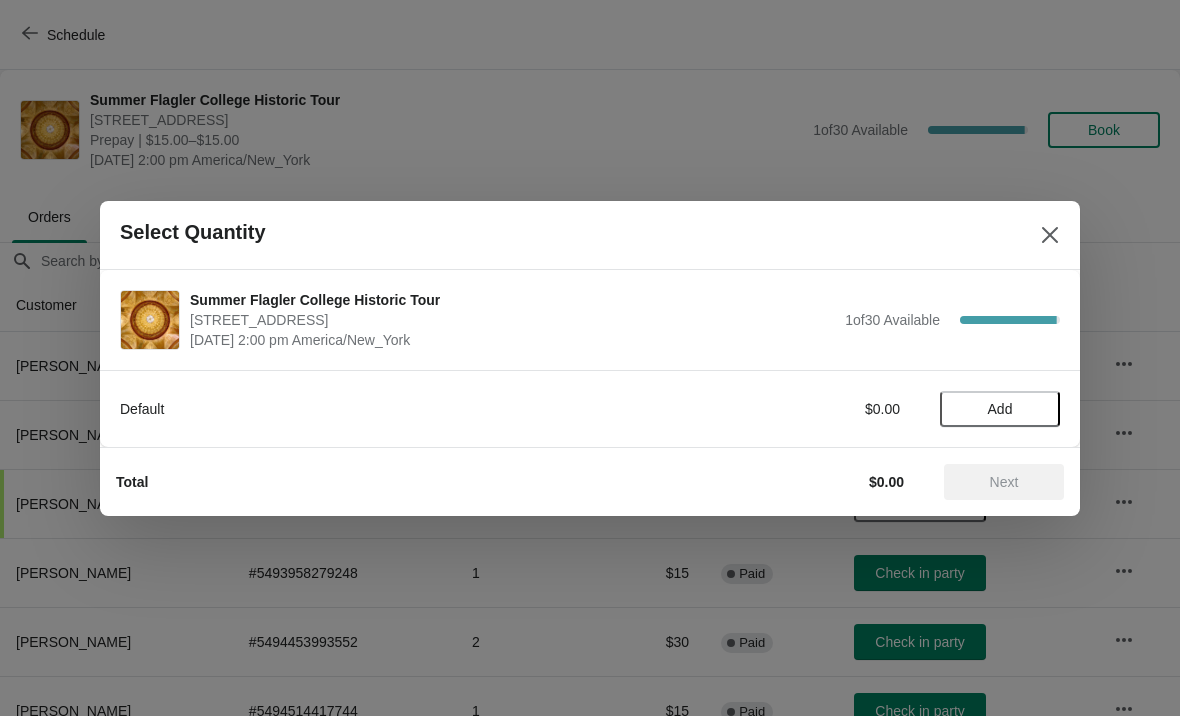 click on "Add" at bounding box center (1000, 409) 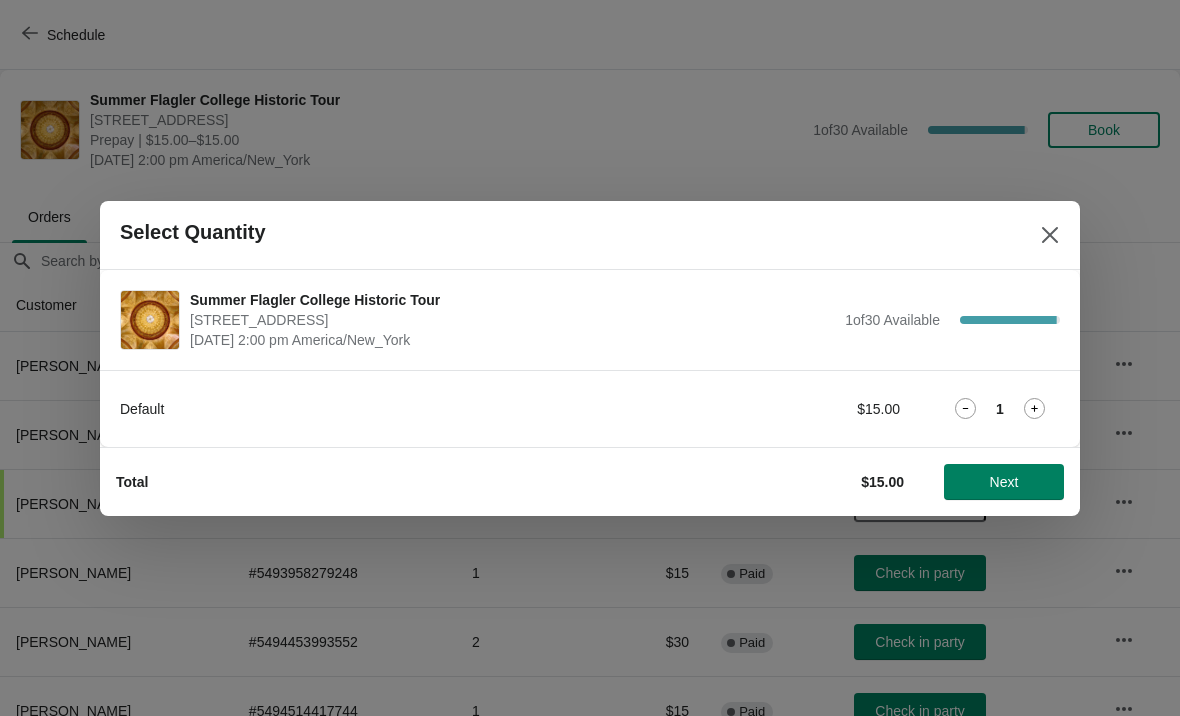 click 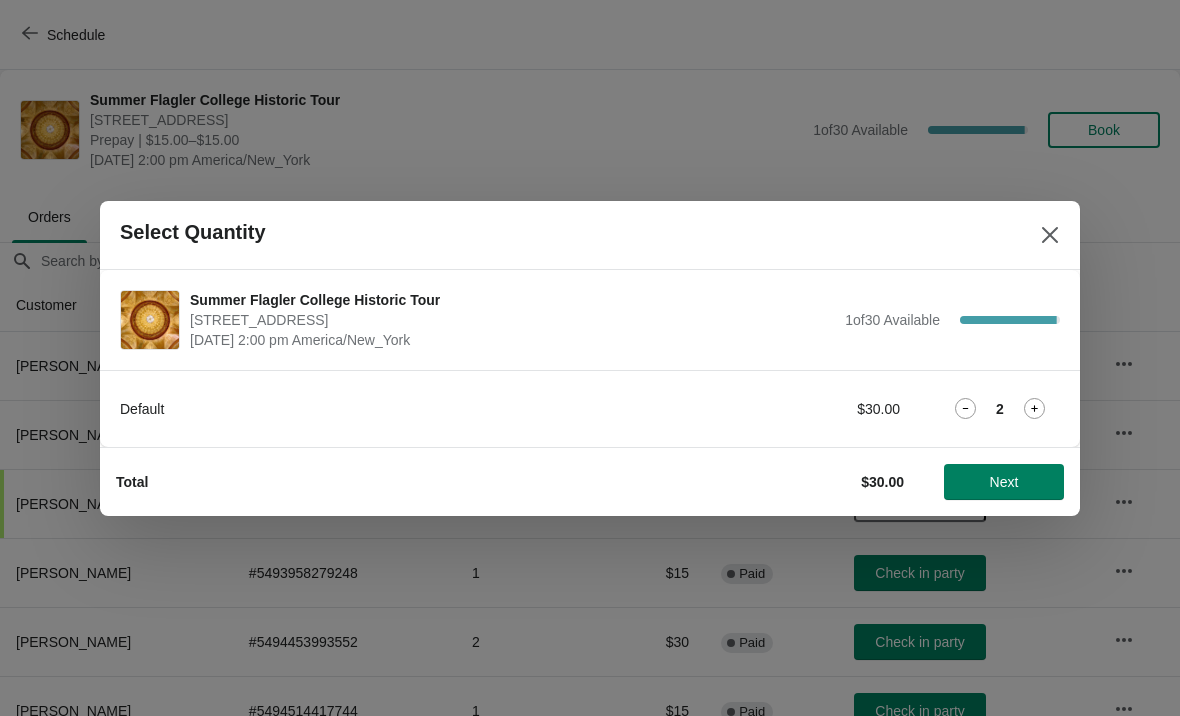 click 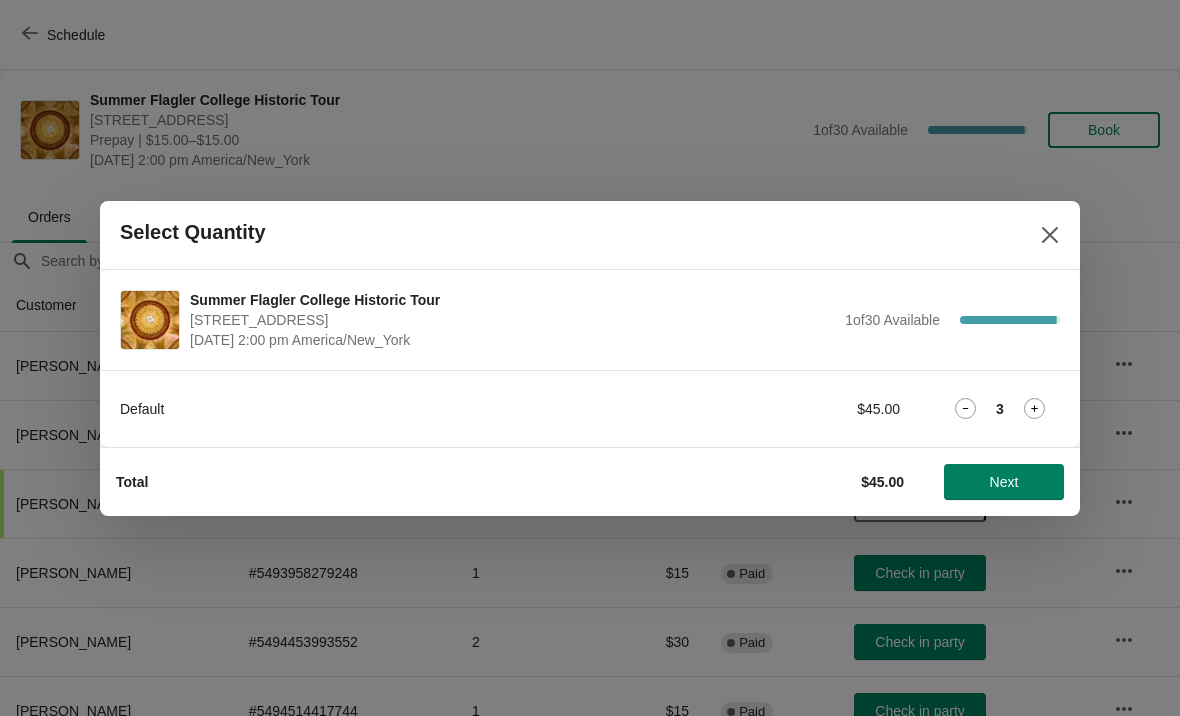click 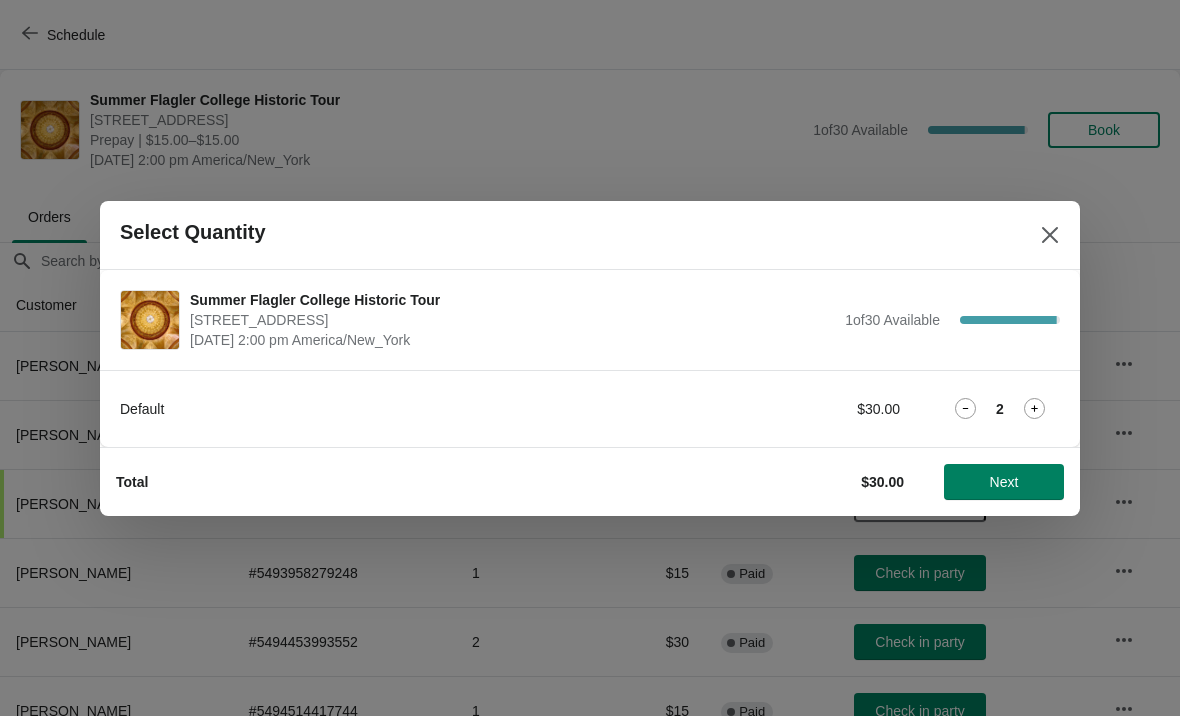 click 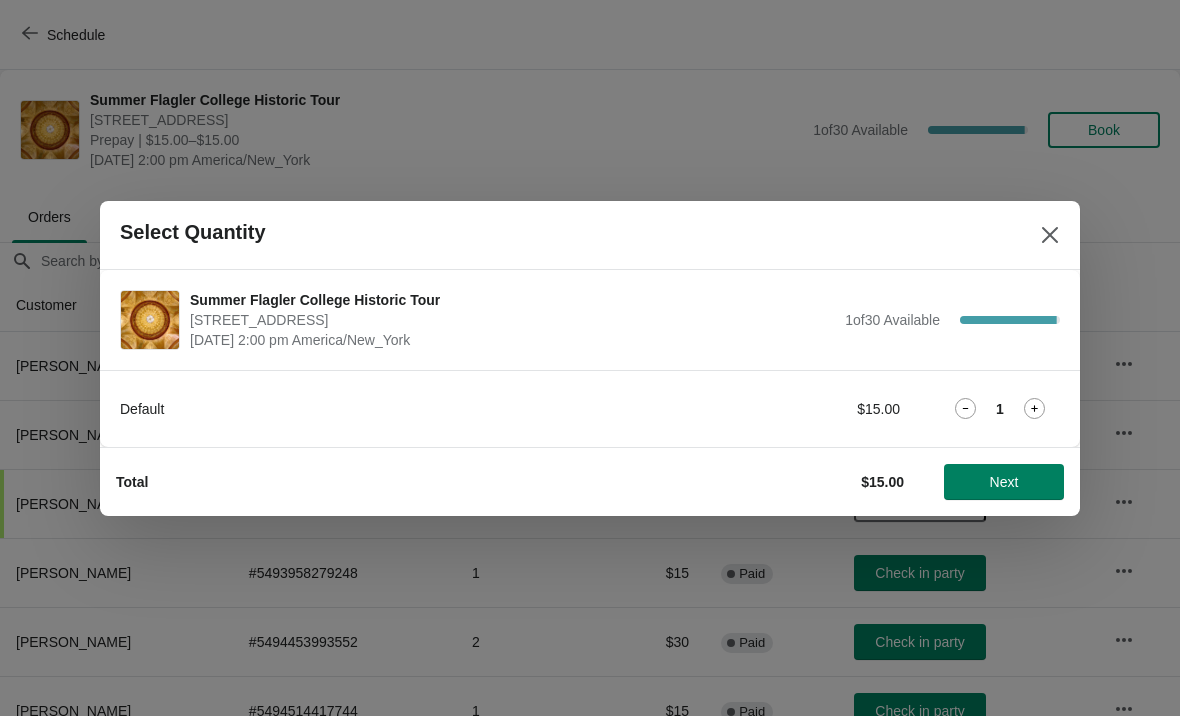 click 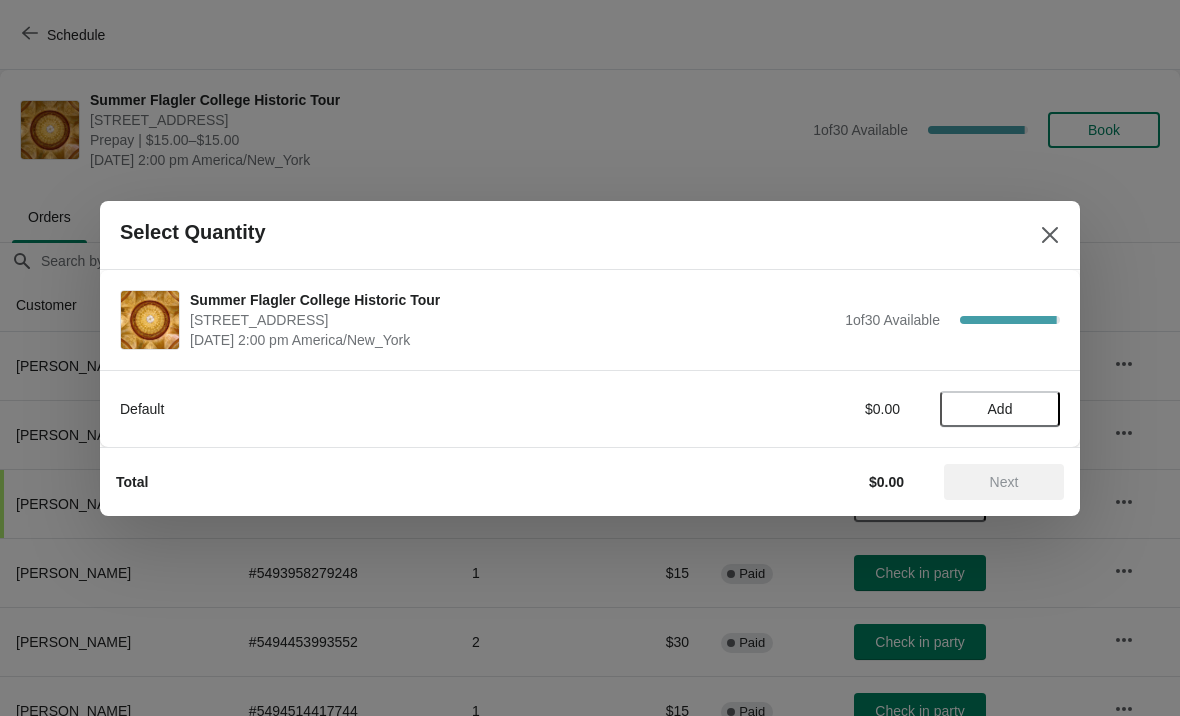 click 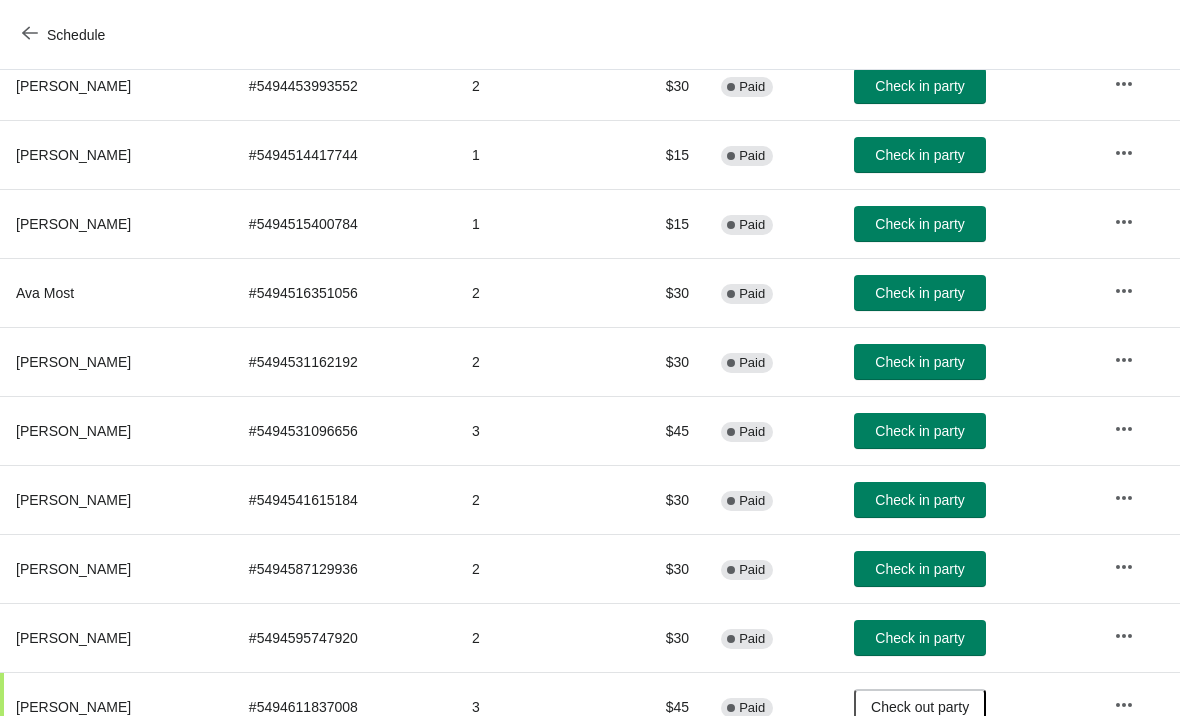 scroll, scrollTop: 555, scrollLeft: 0, axis: vertical 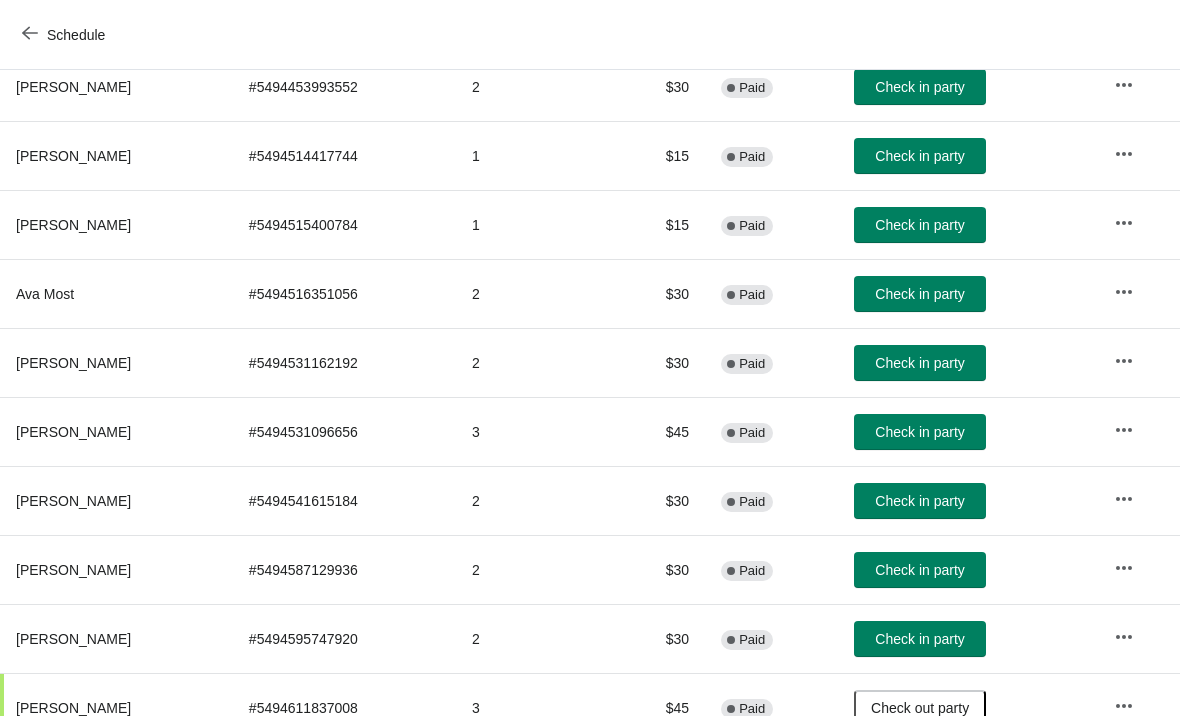 click on "Check in party" at bounding box center (919, 501) 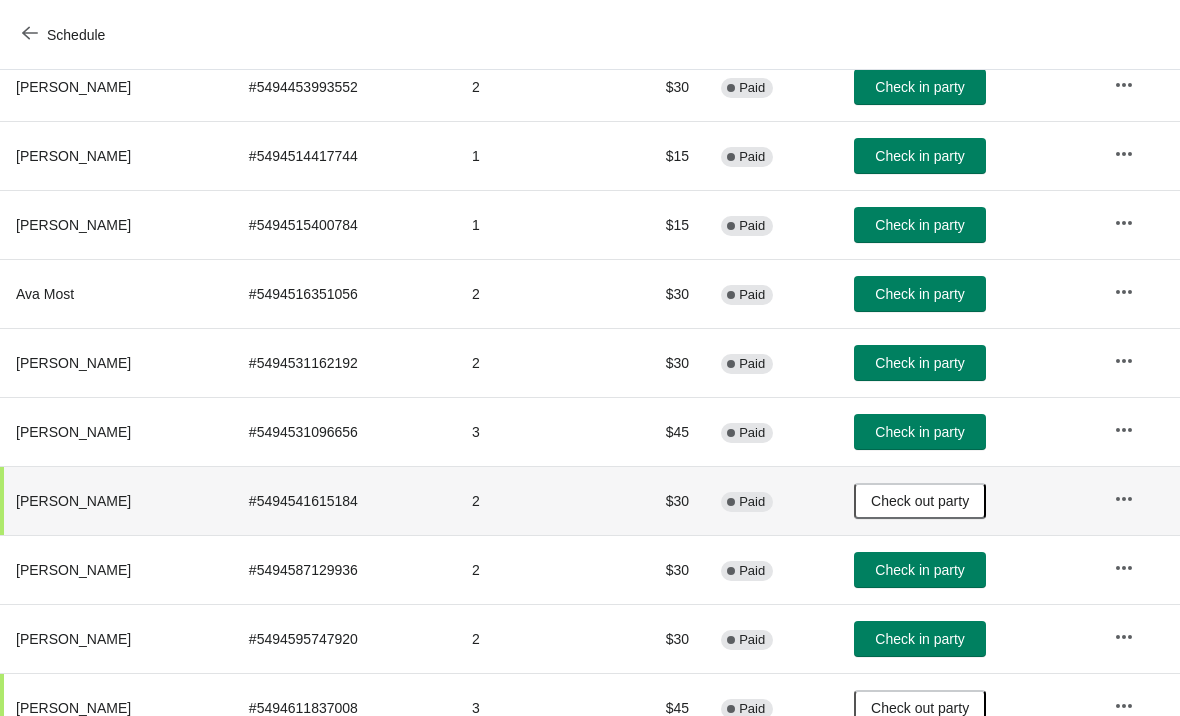 click on "Check in party" at bounding box center (919, 156) 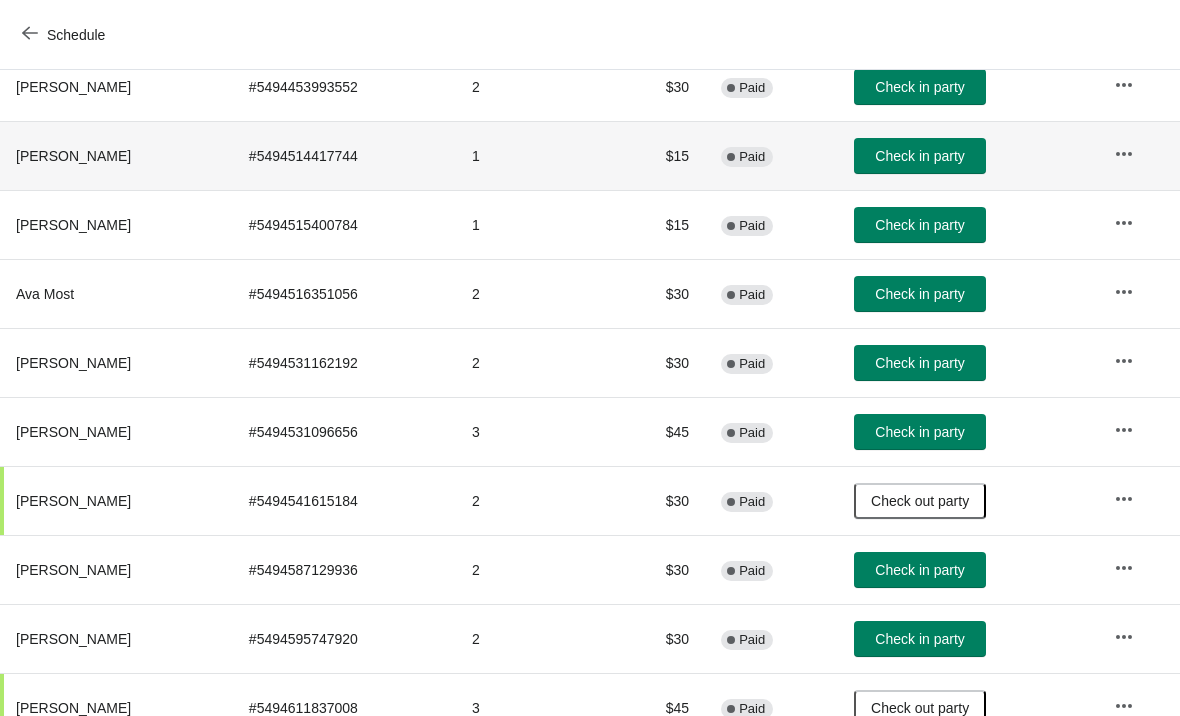 click on "Check in party" at bounding box center [920, 225] 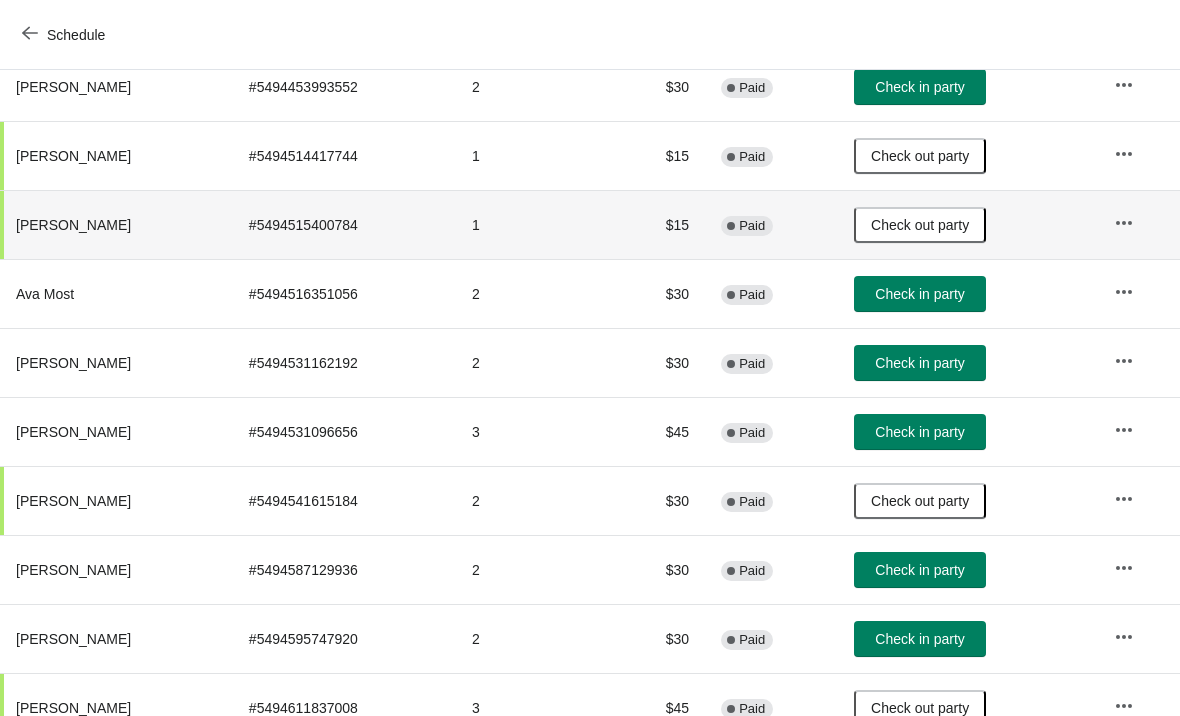 click on "Check in party" at bounding box center [919, 294] 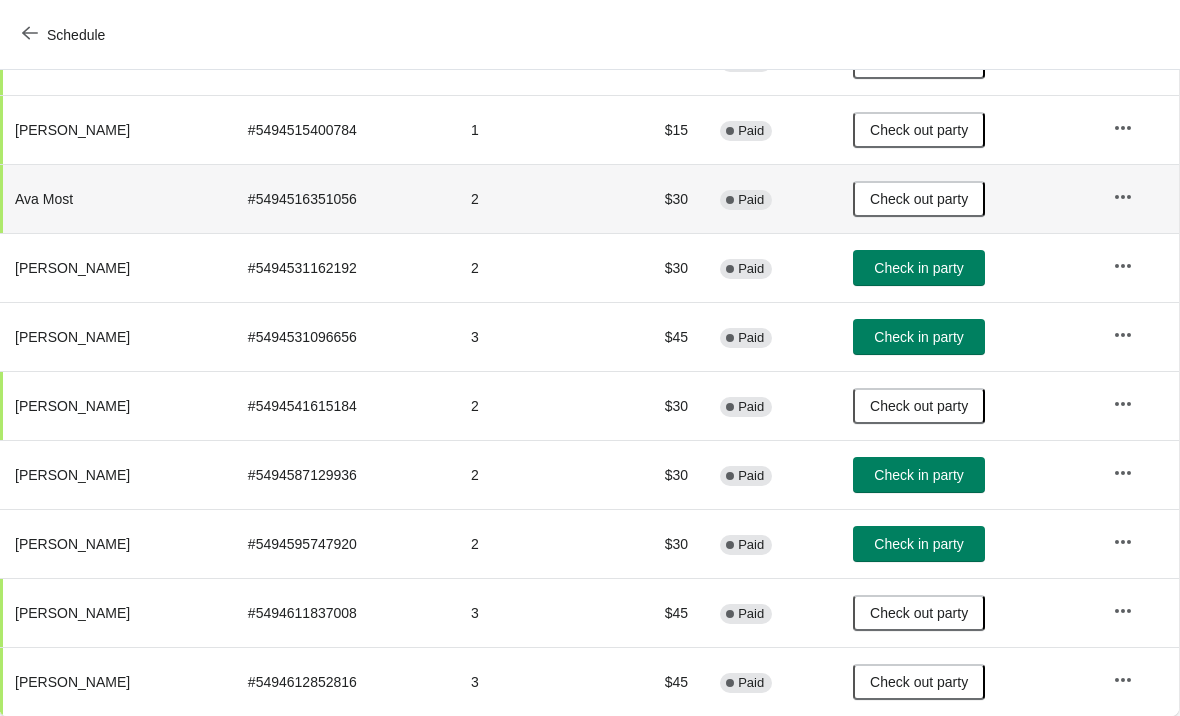 scroll, scrollTop: 650, scrollLeft: 1, axis: both 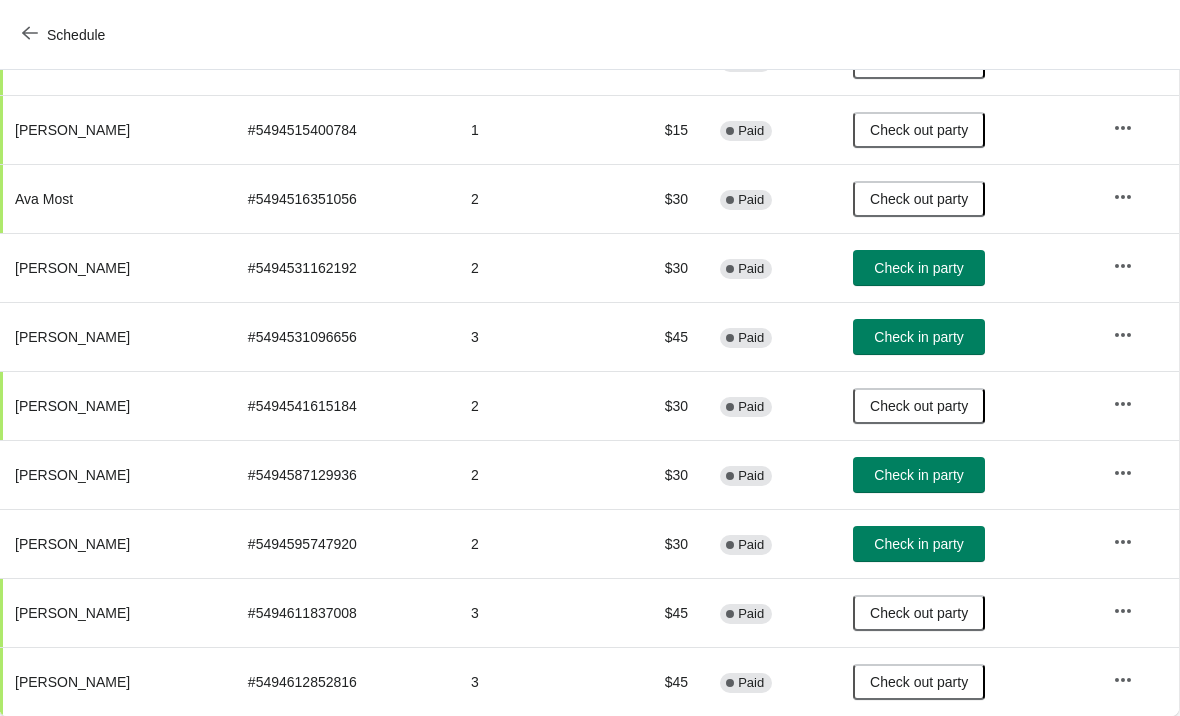 click 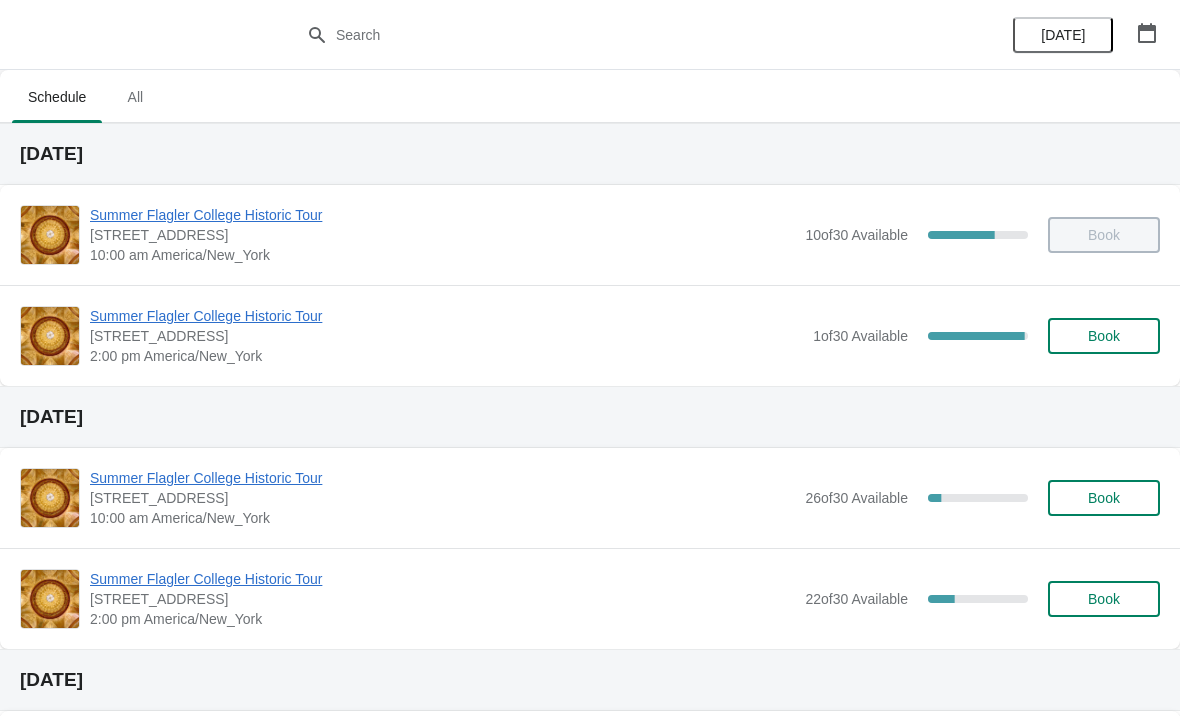 click on "Summer Flagler College Historic Tour" at bounding box center (446, 316) 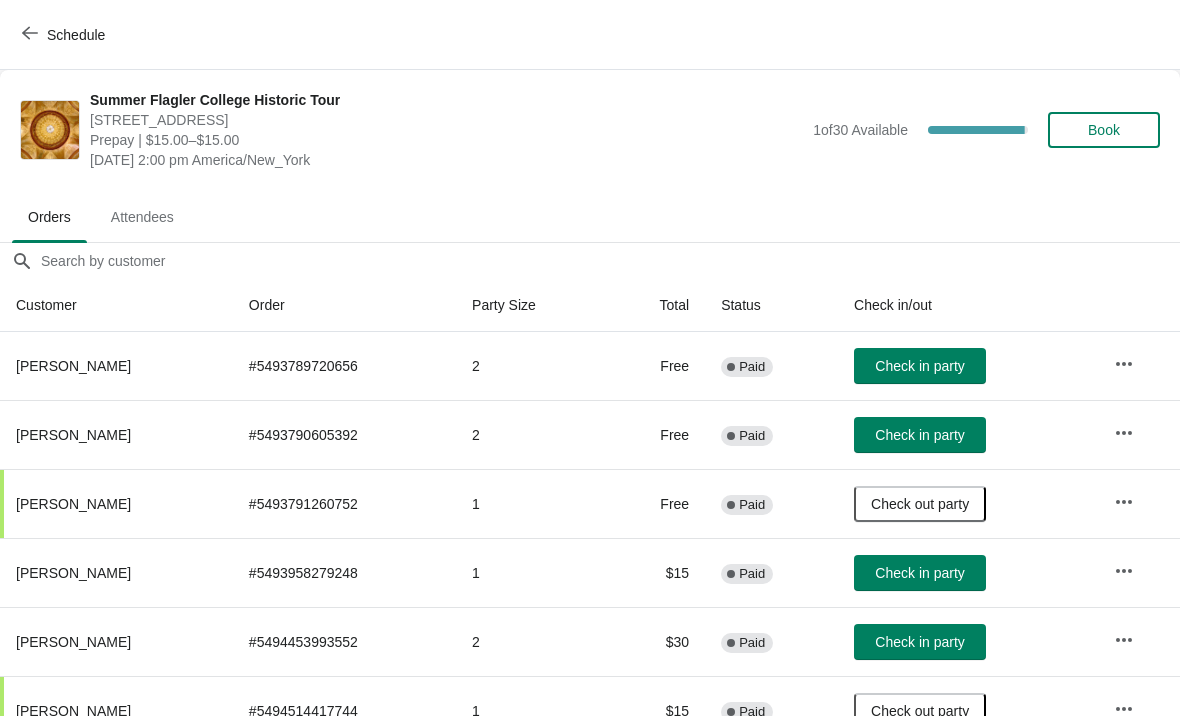 click on "Check in party" at bounding box center [920, 366] 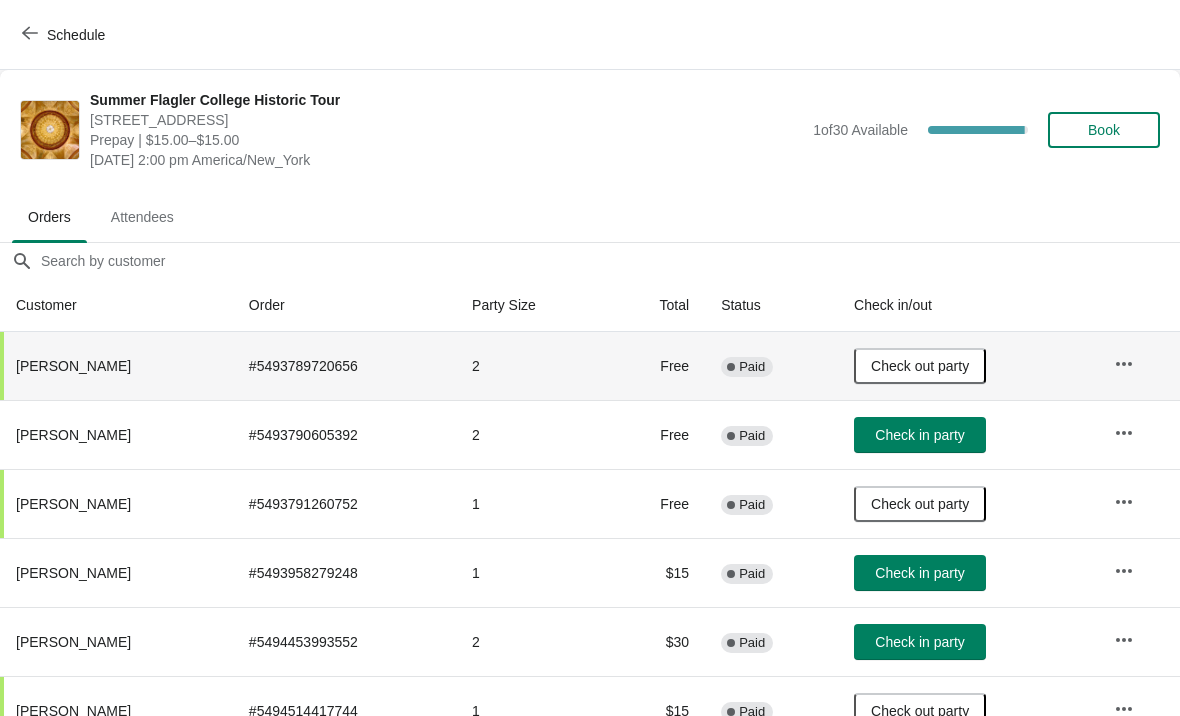 scroll, scrollTop: 0, scrollLeft: 1, axis: horizontal 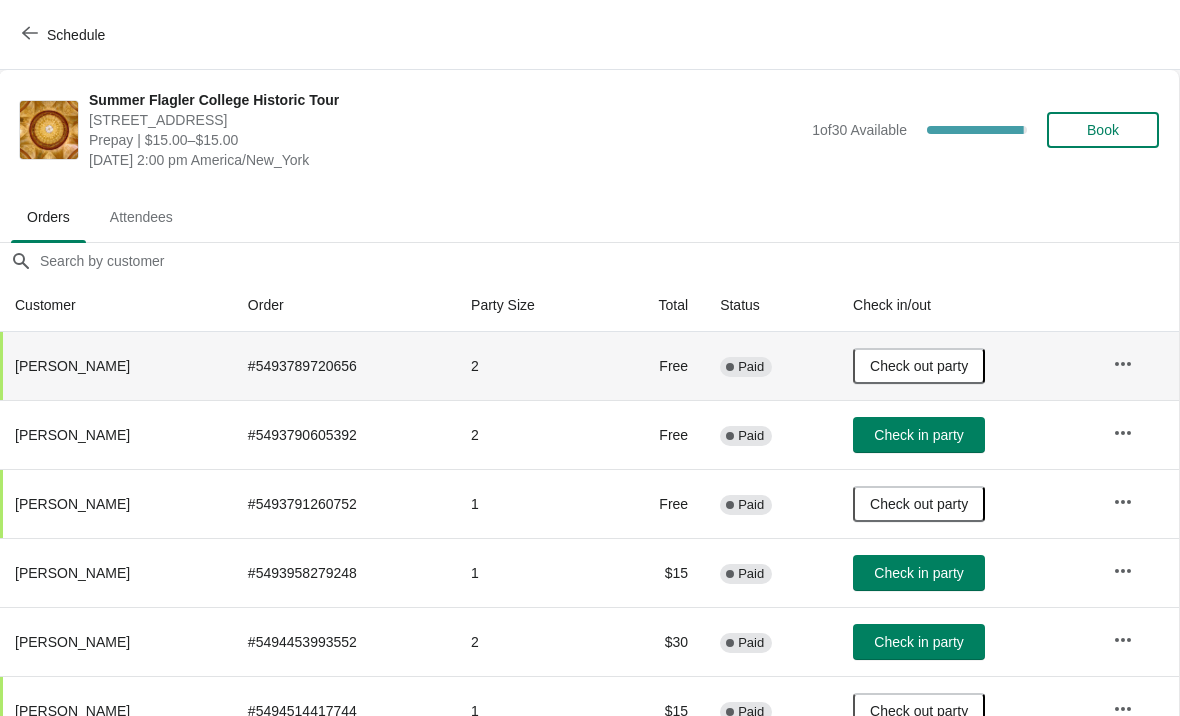 click on "Book" at bounding box center [1103, 130] 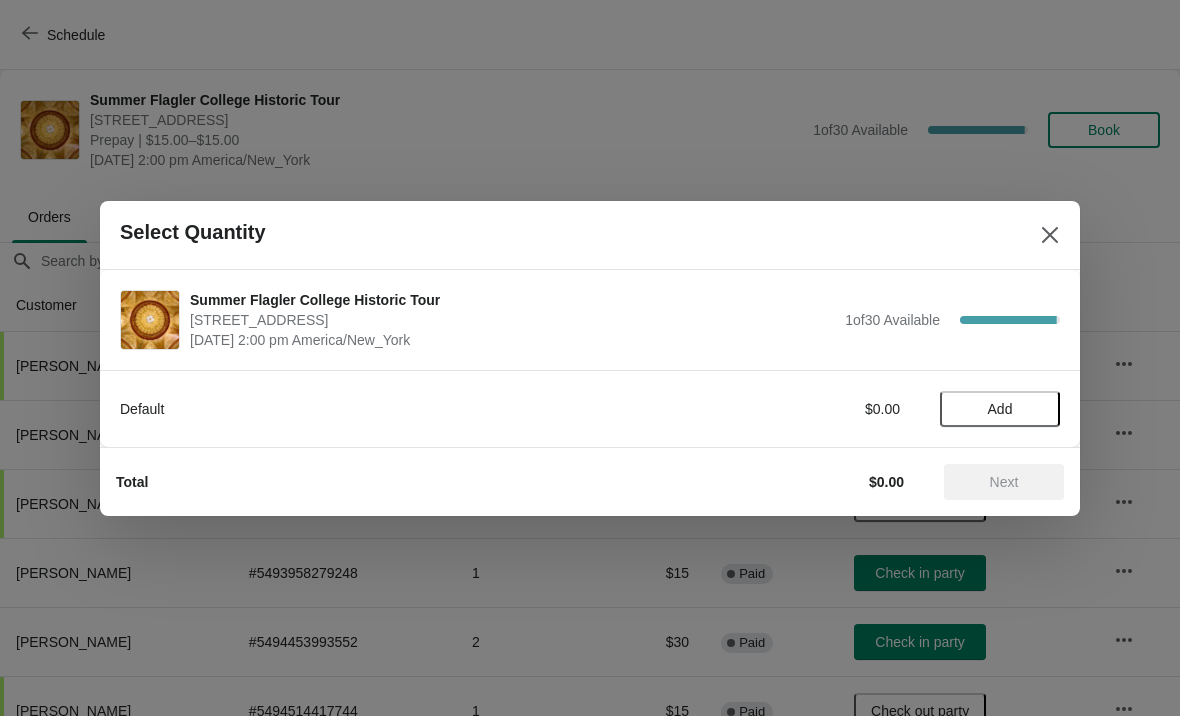 click on "Add" at bounding box center (1000, 409) 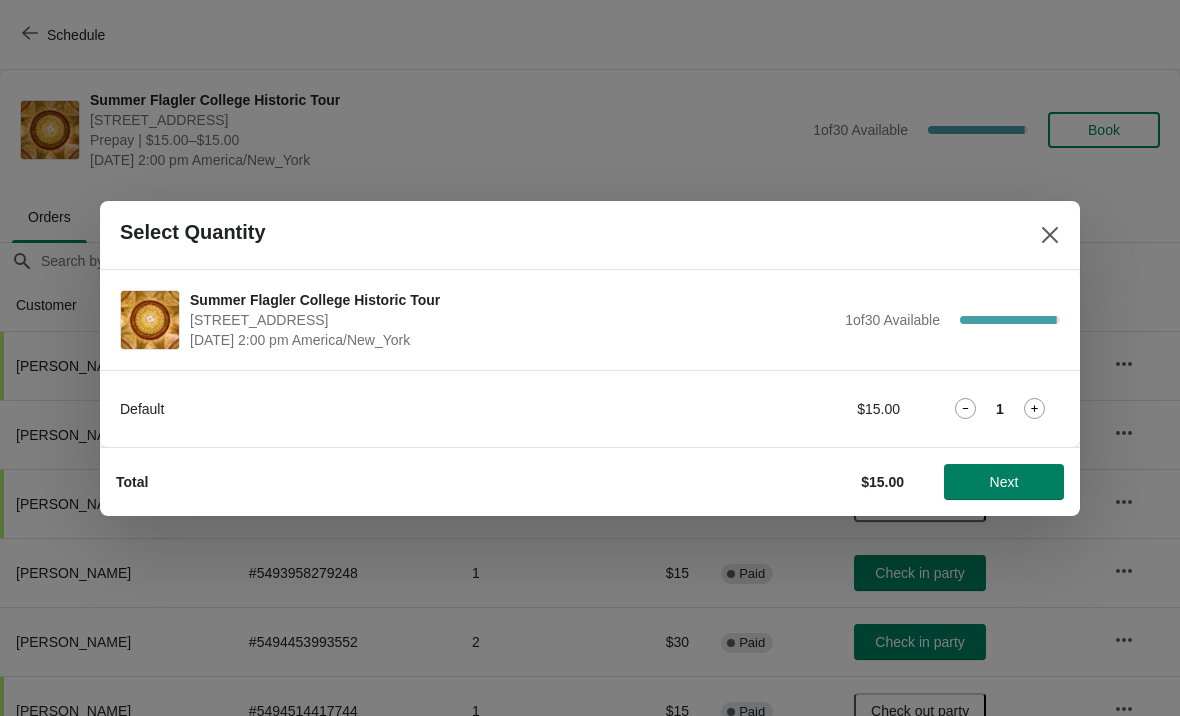 click 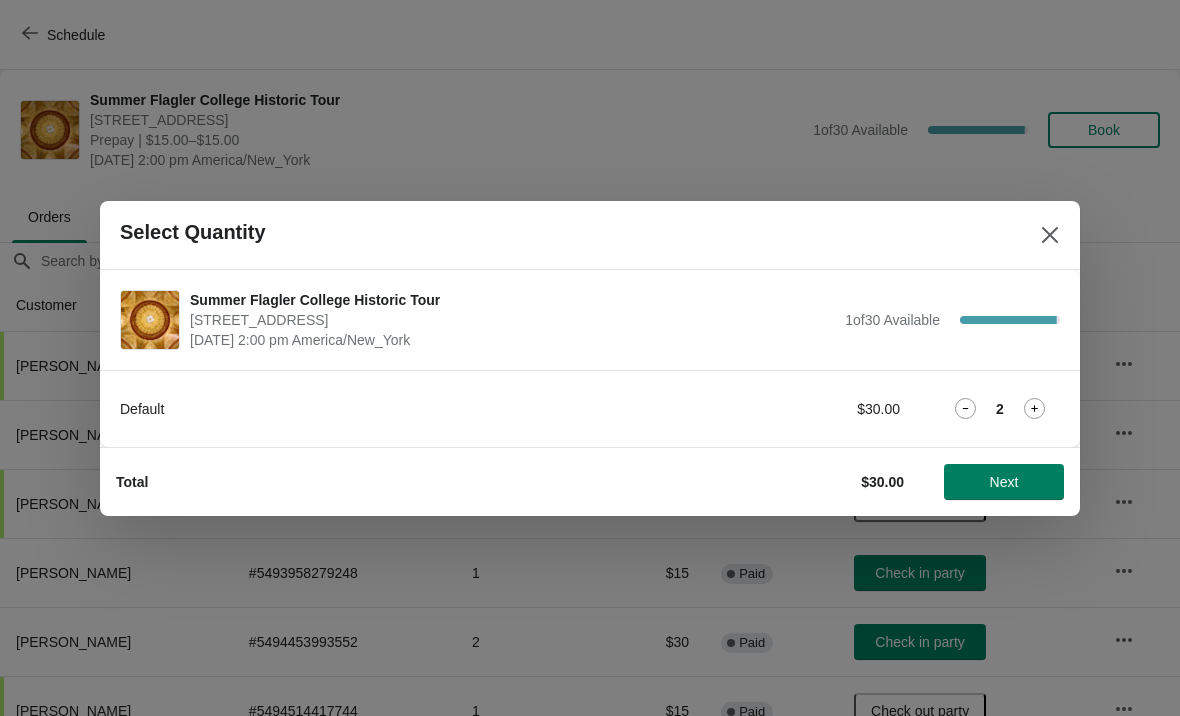 click on "Next" at bounding box center (1004, 482) 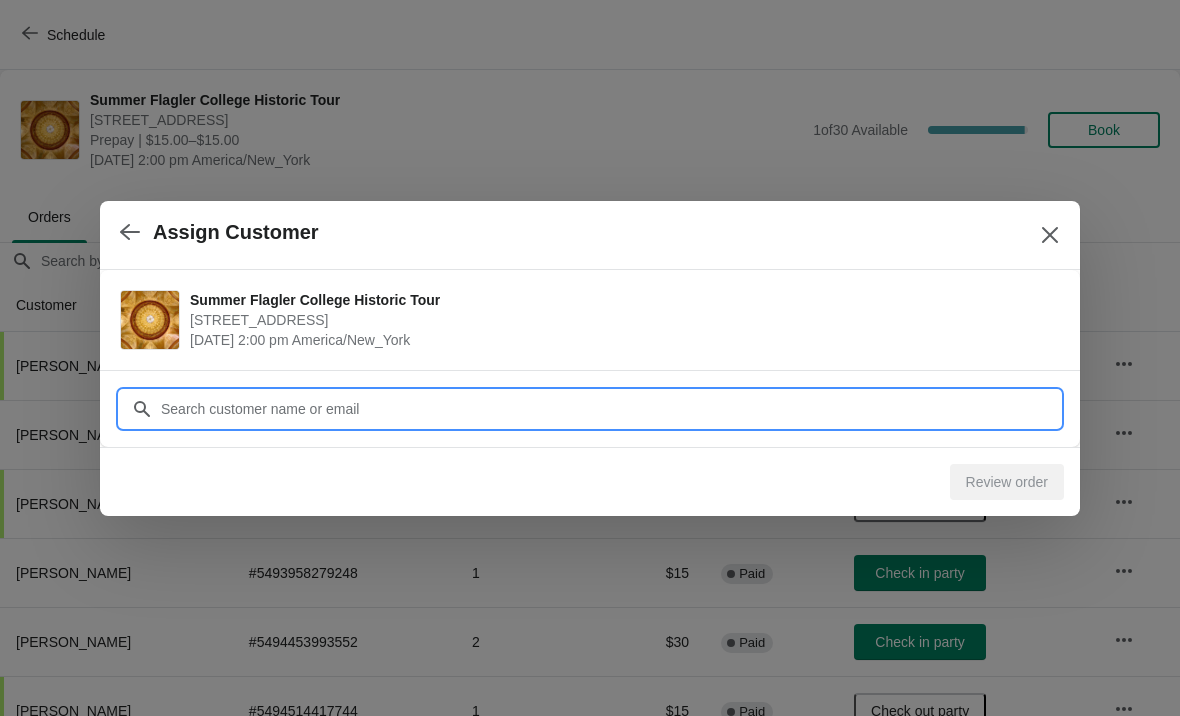 click on "Assign Customer Summer Flagler College Historic Tour 74 King Street, St. Augustine, FL, USA July 9 | 2:00 pm America/New_York Customer Review order" at bounding box center (590, 1366) 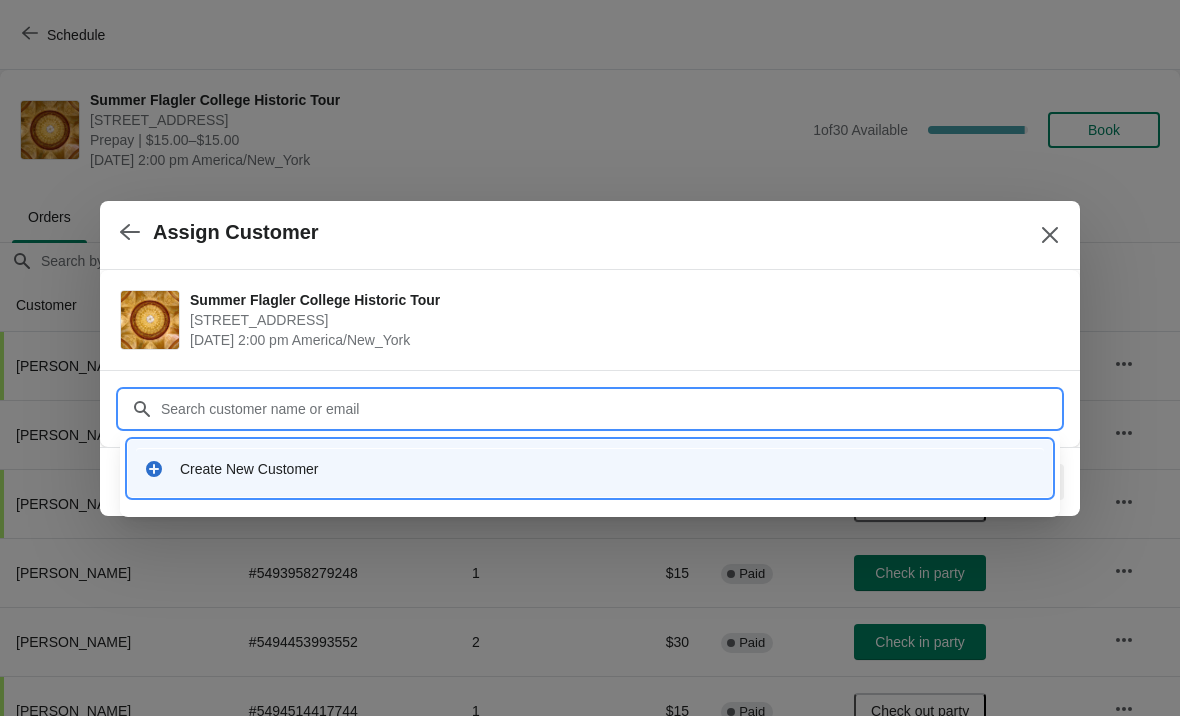 click on "Create New Customer" at bounding box center (590, 468) 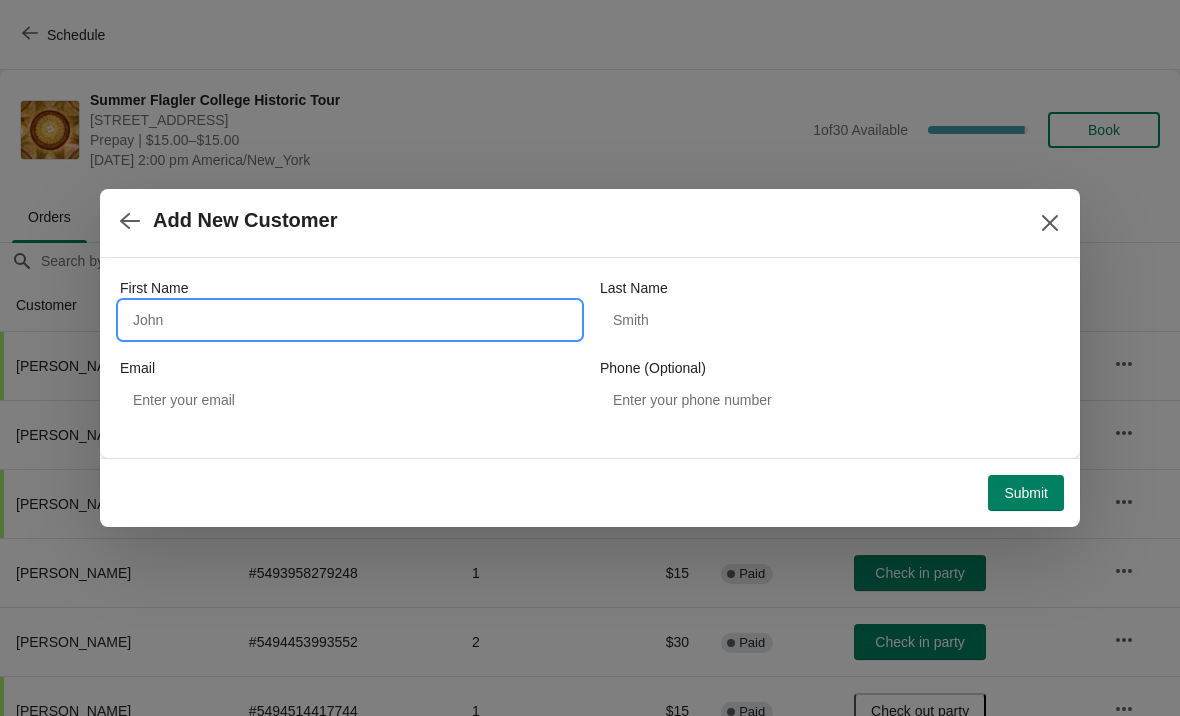 click on "First Name" at bounding box center [350, 320] 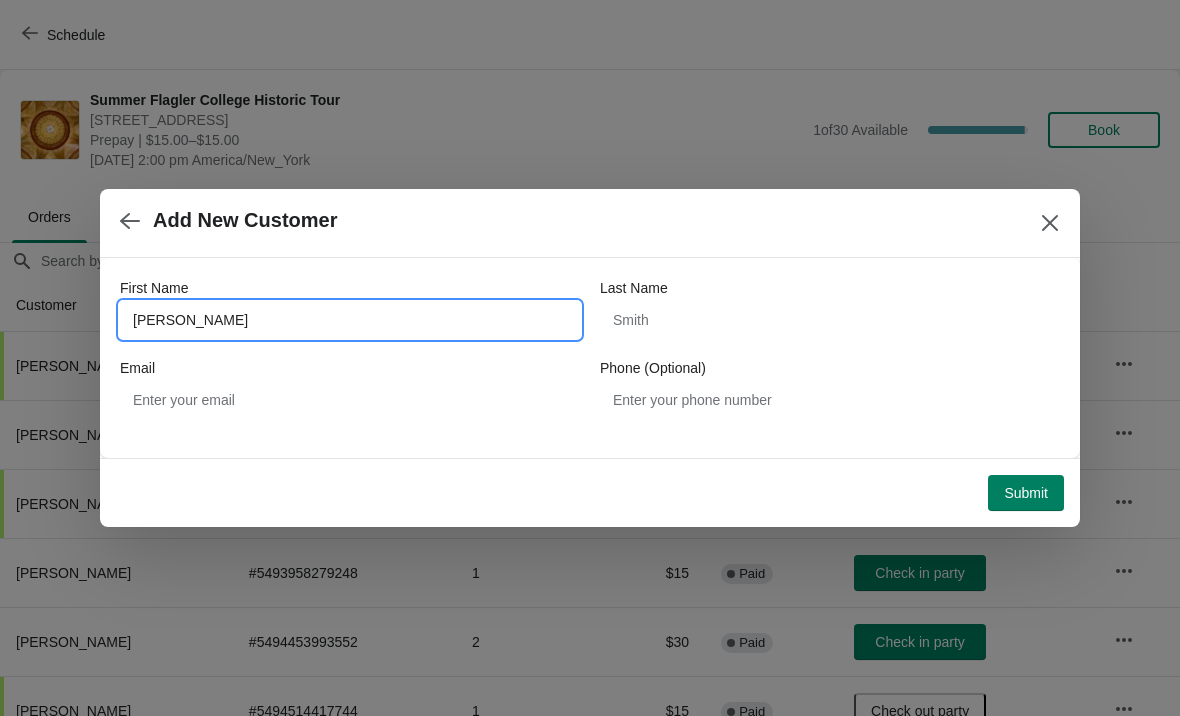 type on "Karen" 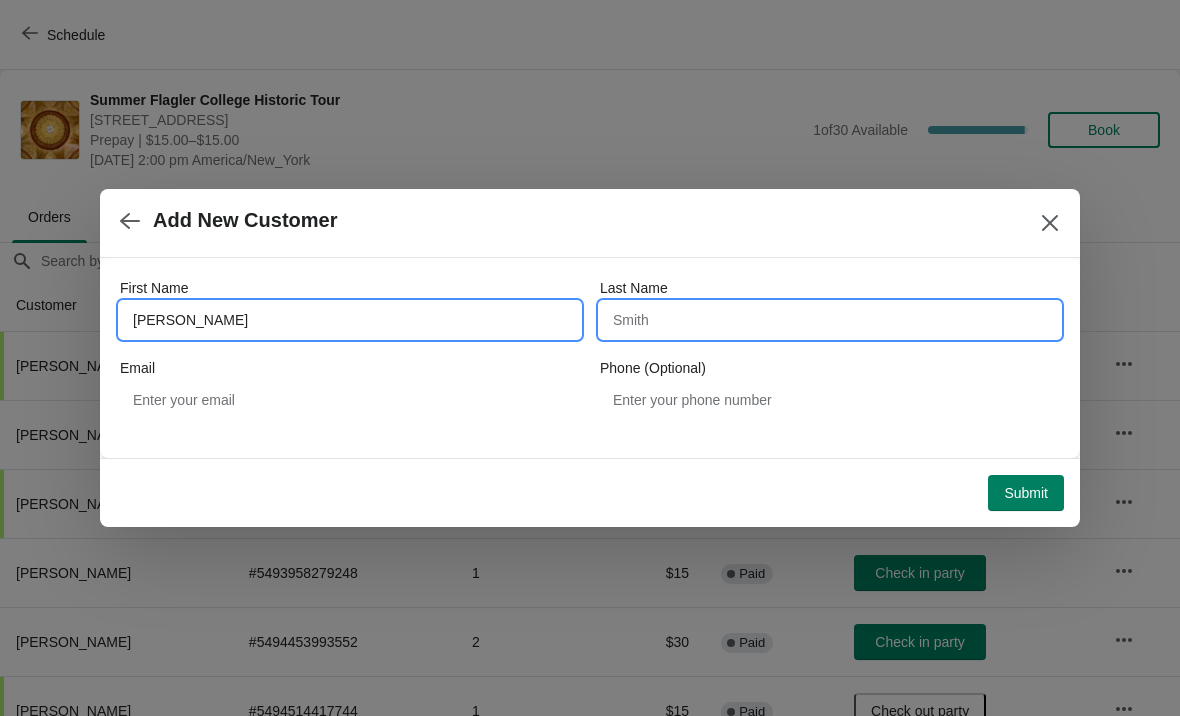 click on "Last Name" at bounding box center [830, 320] 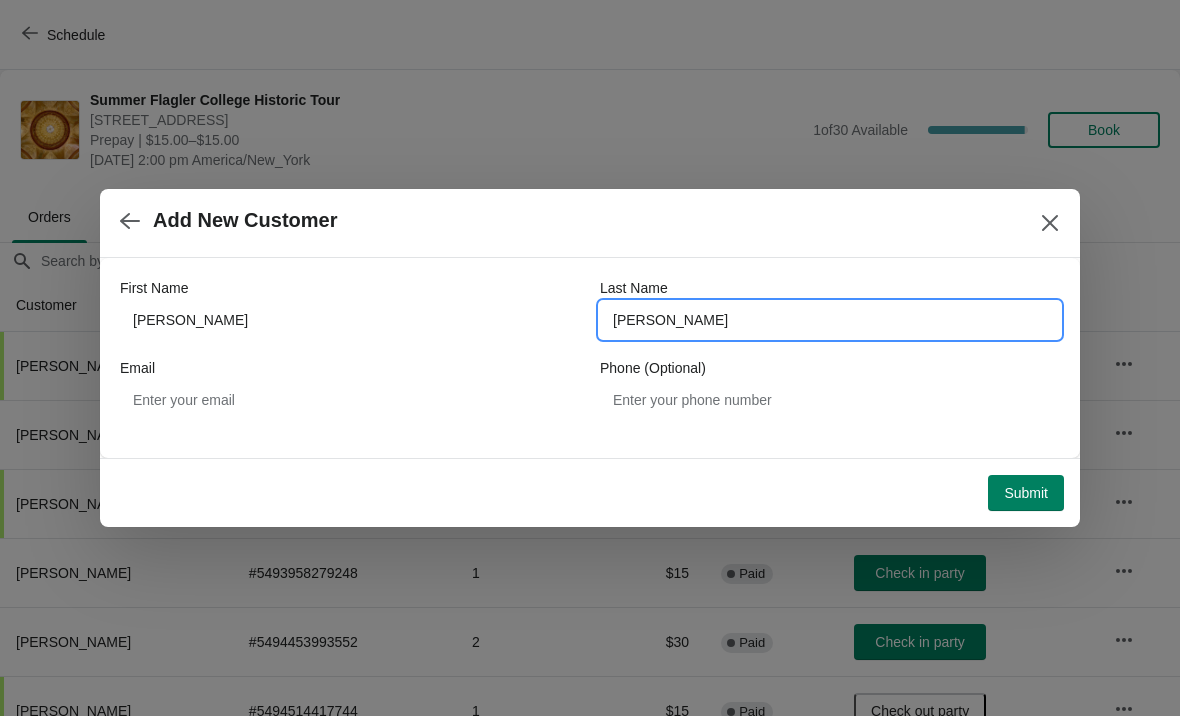 type on "Cohen" 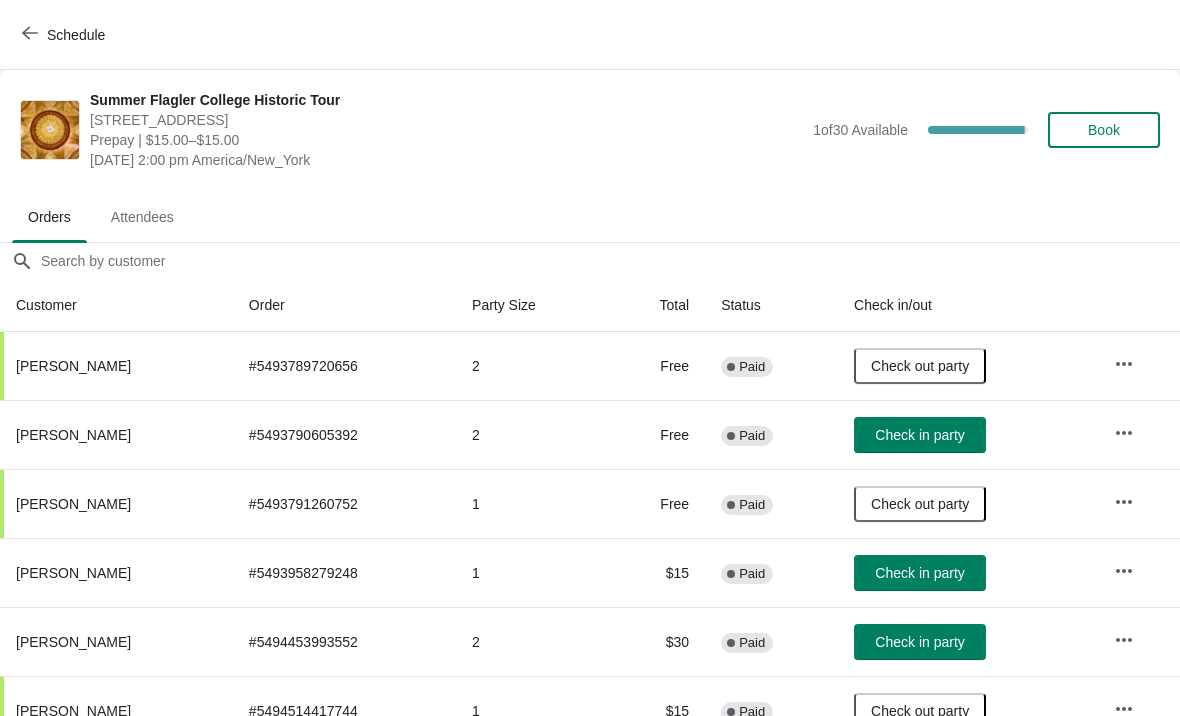 click on "Book" at bounding box center (1104, 130) 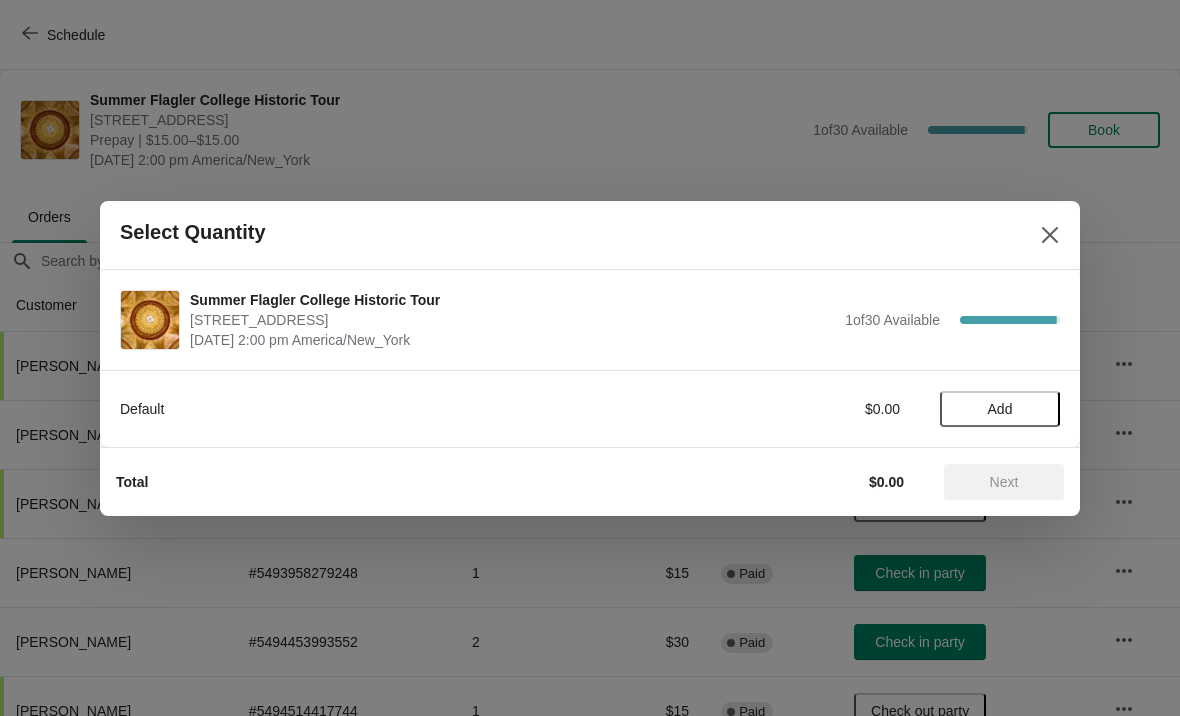 click on "Add" at bounding box center [1000, 409] 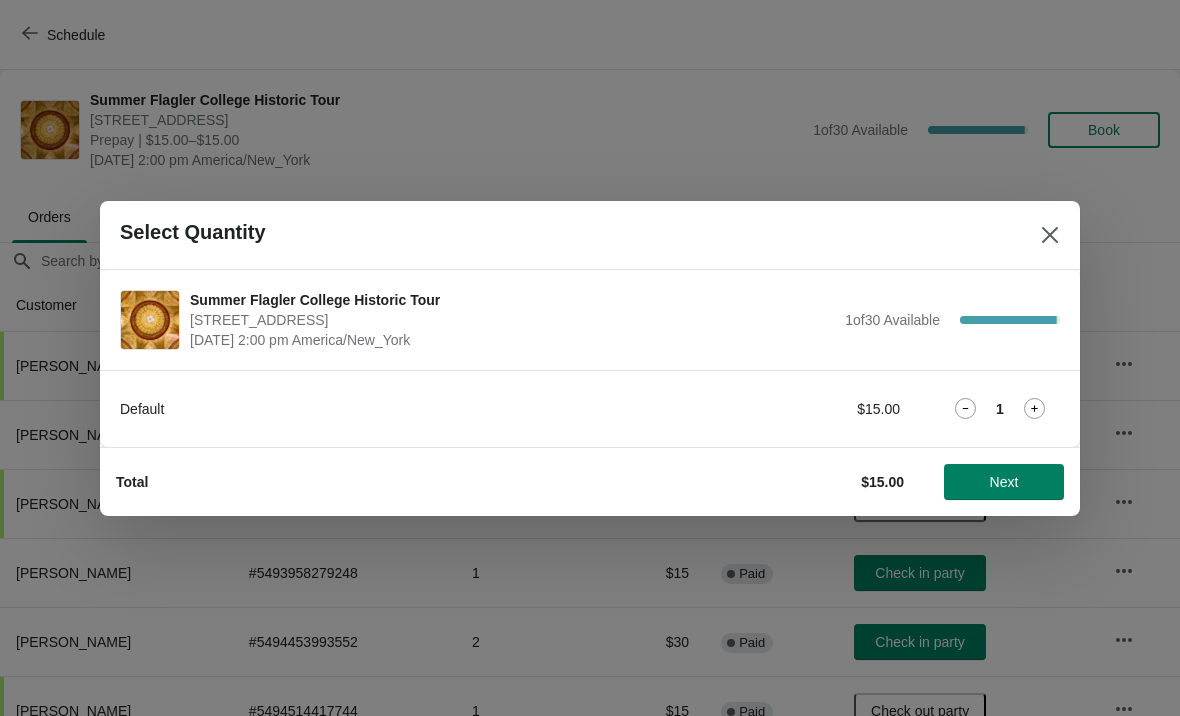 click 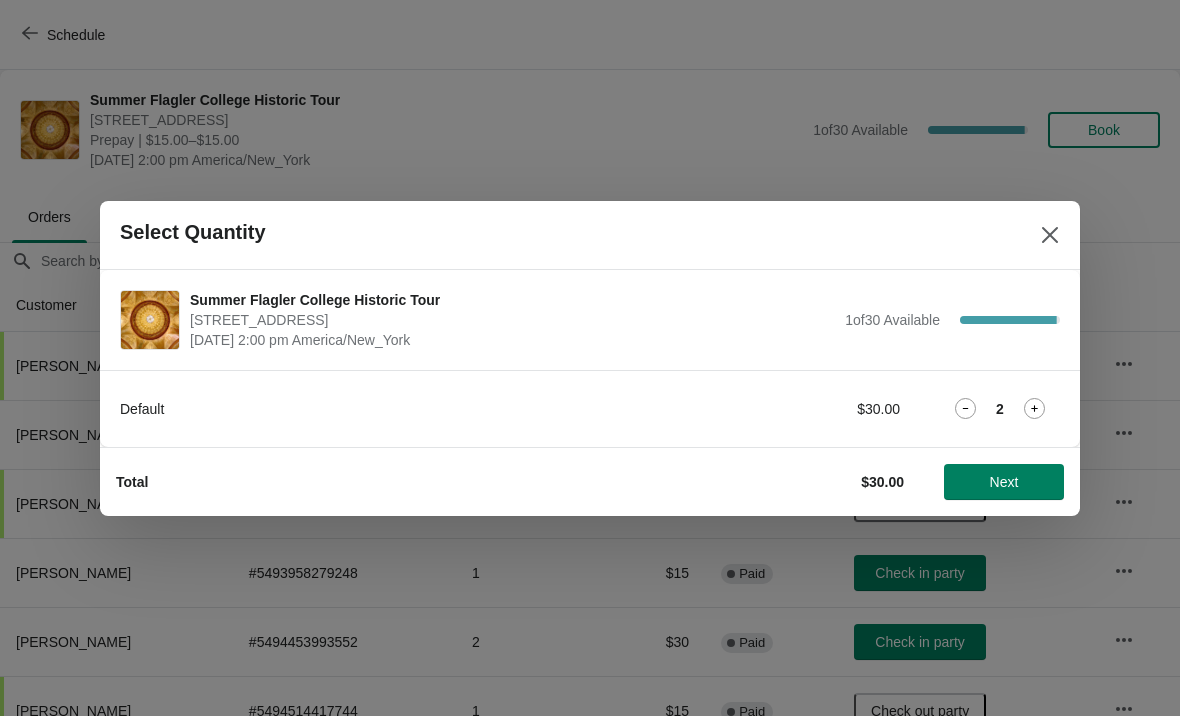click on "Next" at bounding box center [1004, 482] 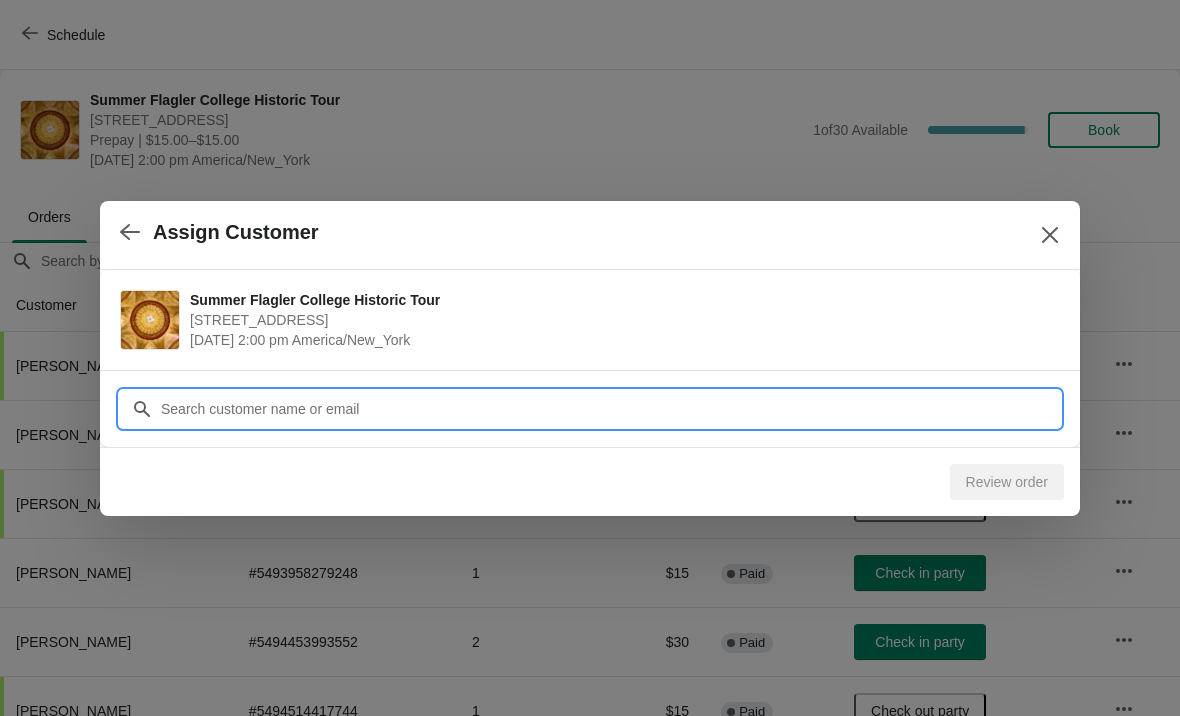 click on "Customer" at bounding box center (610, 409) 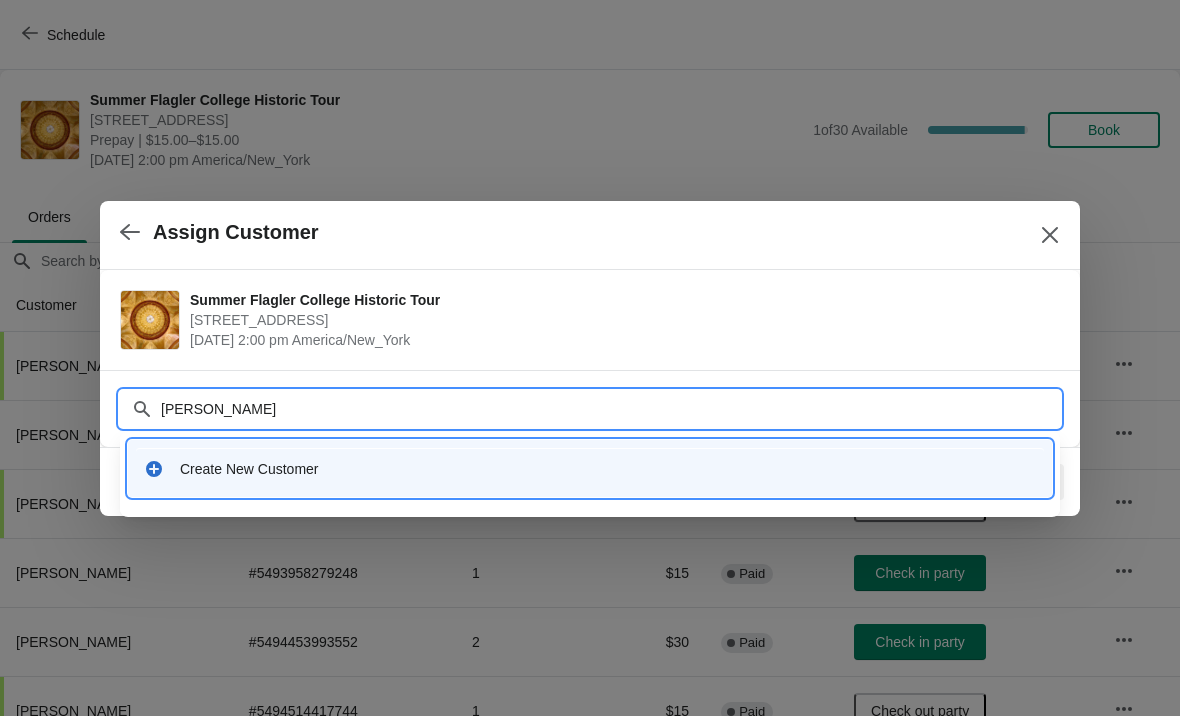 type on "Karen" 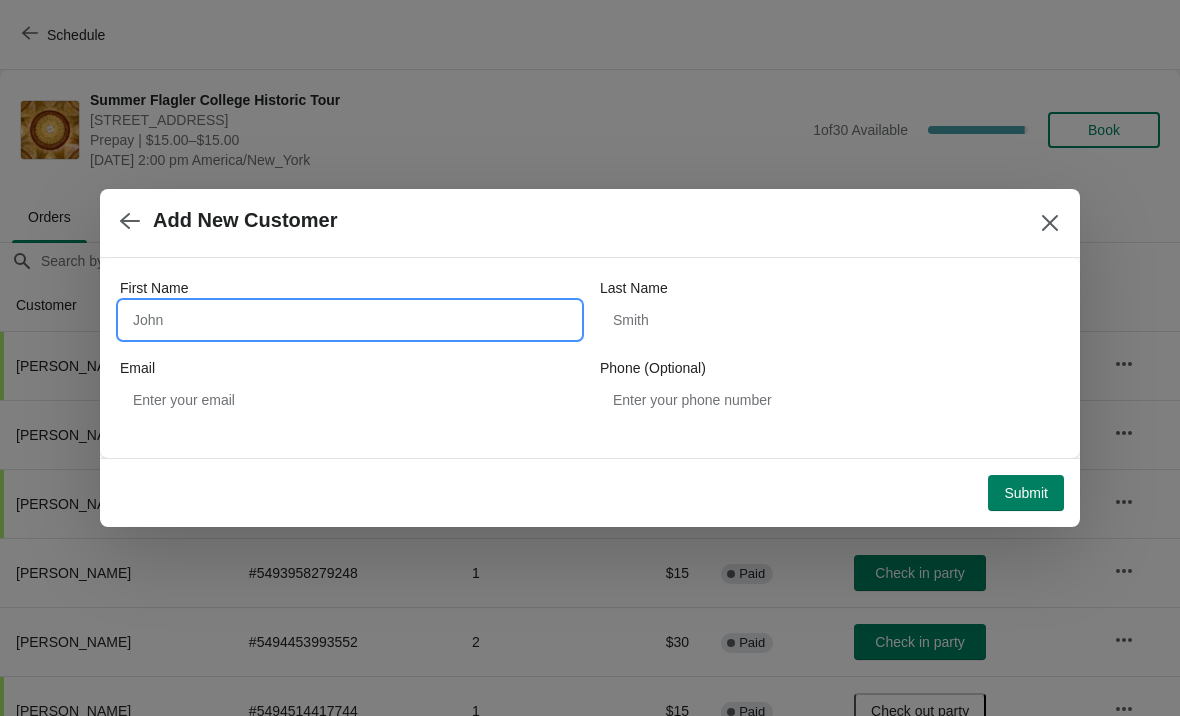 click on "First Name" at bounding box center (350, 320) 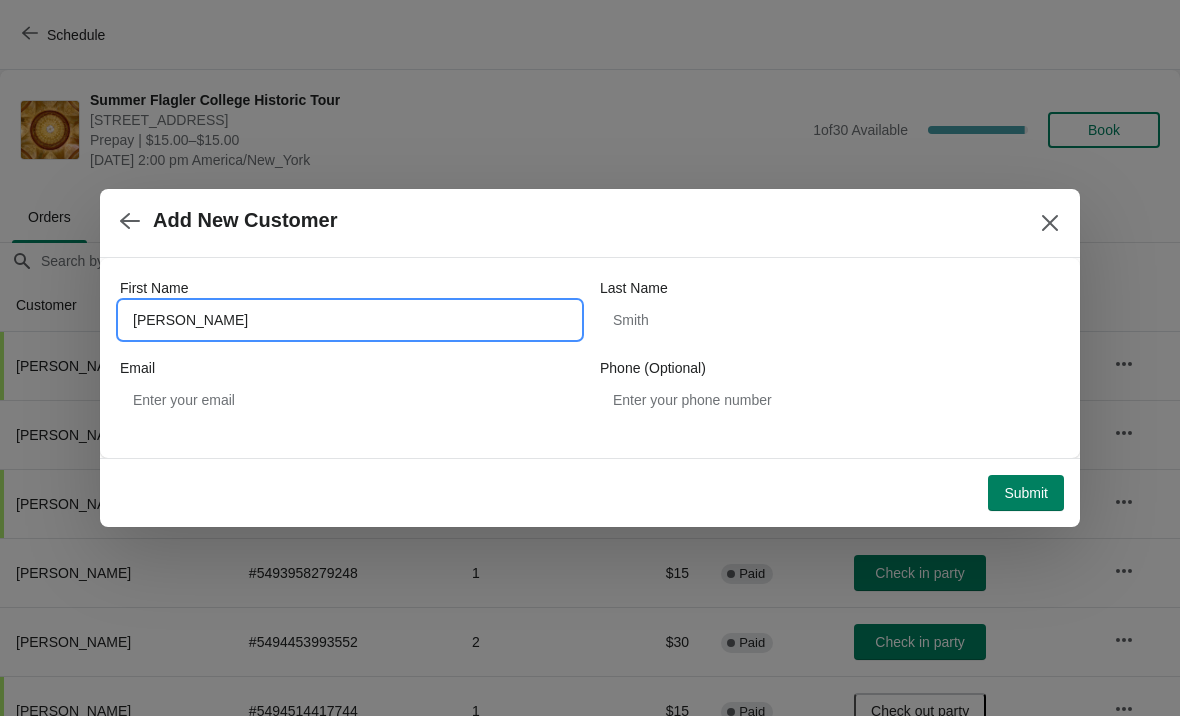 type on "Karen" 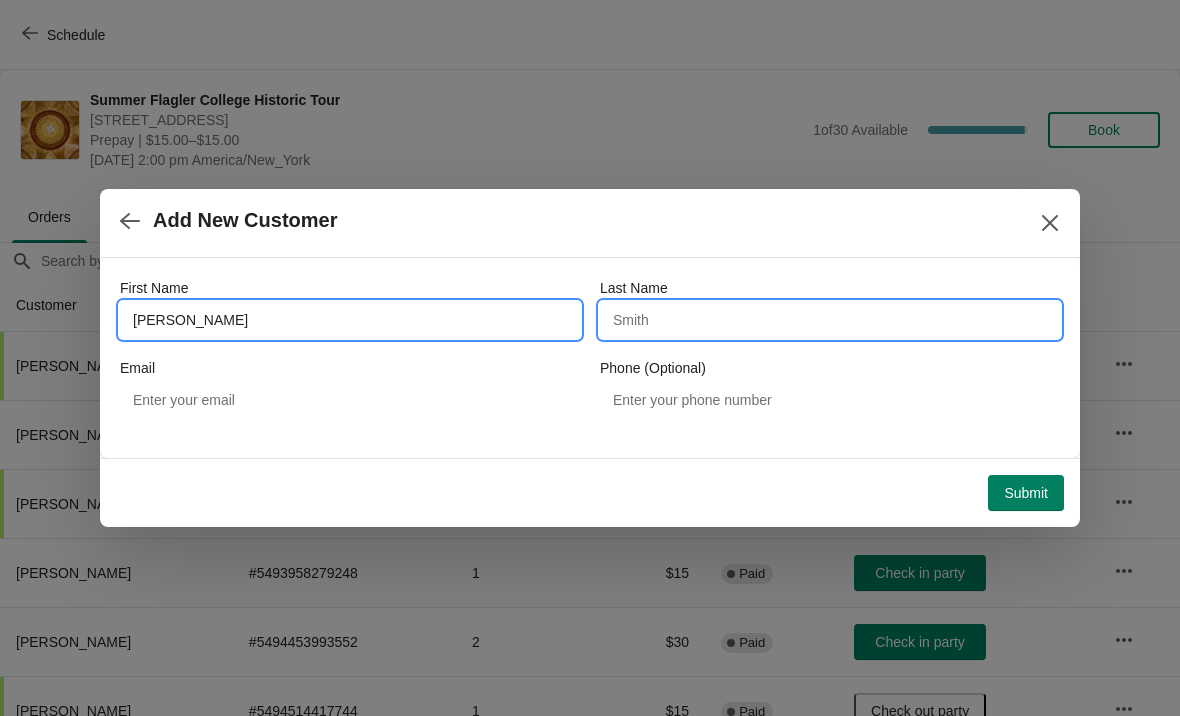 click on "Last Name" at bounding box center (830, 320) 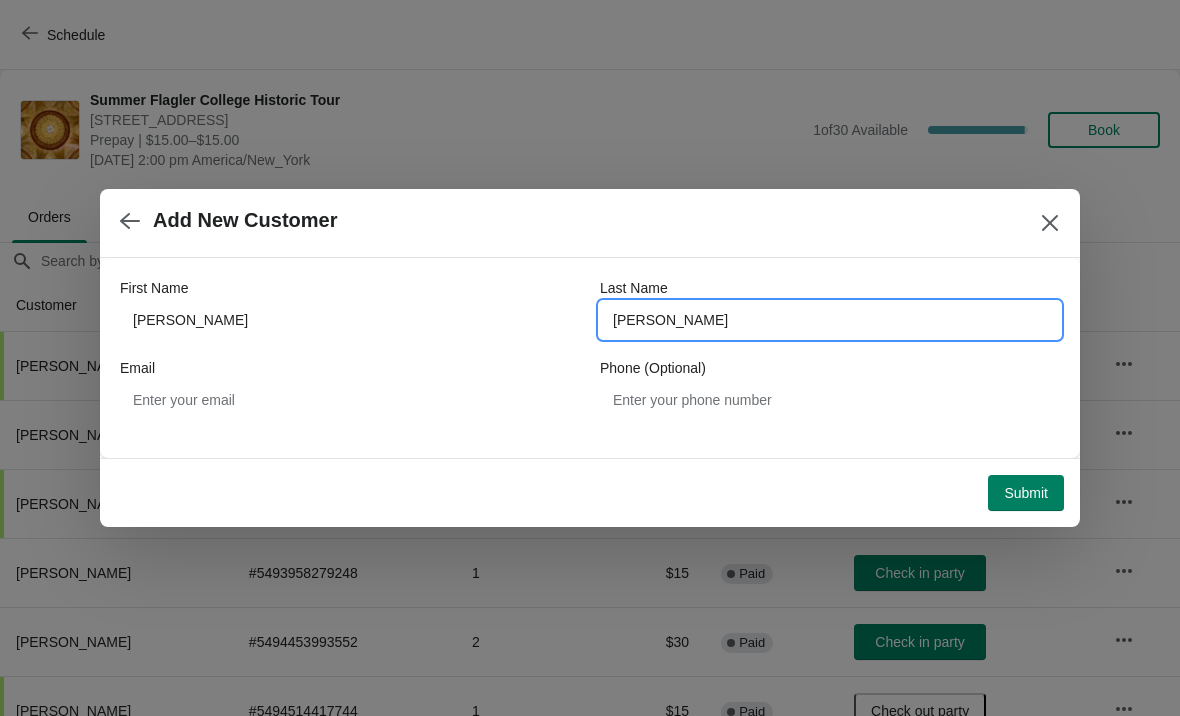 type on "Cohen" 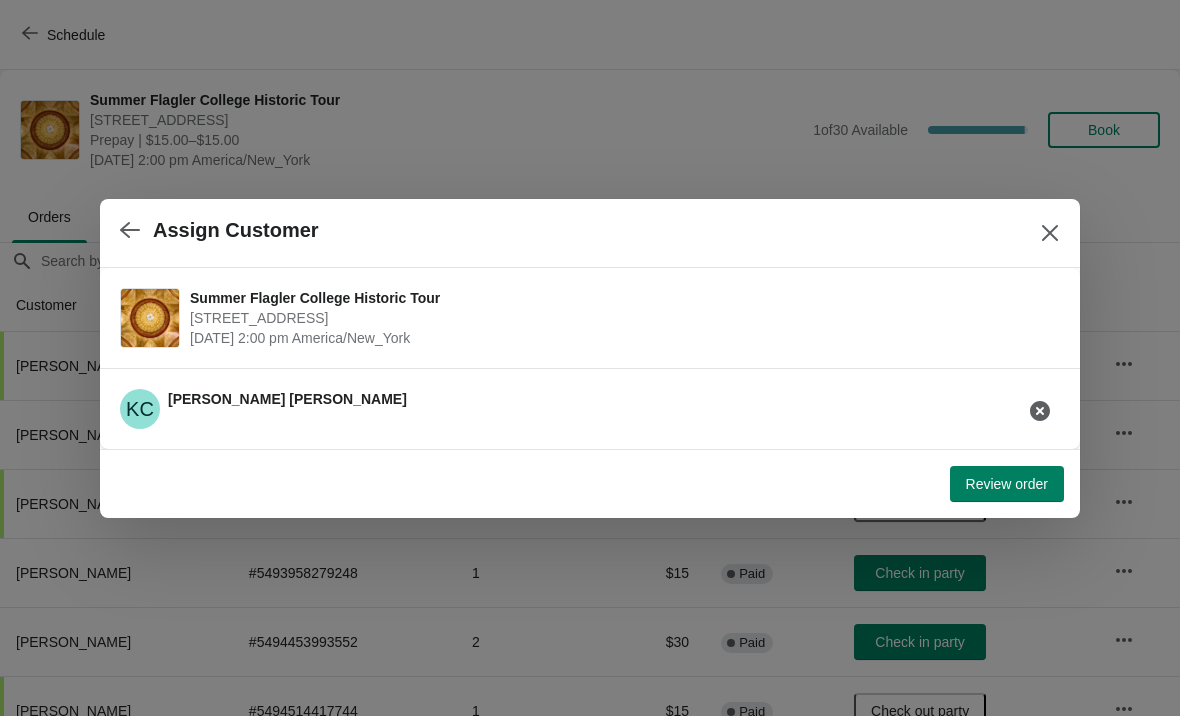 click on "Review order" at bounding box center (1007, 484) 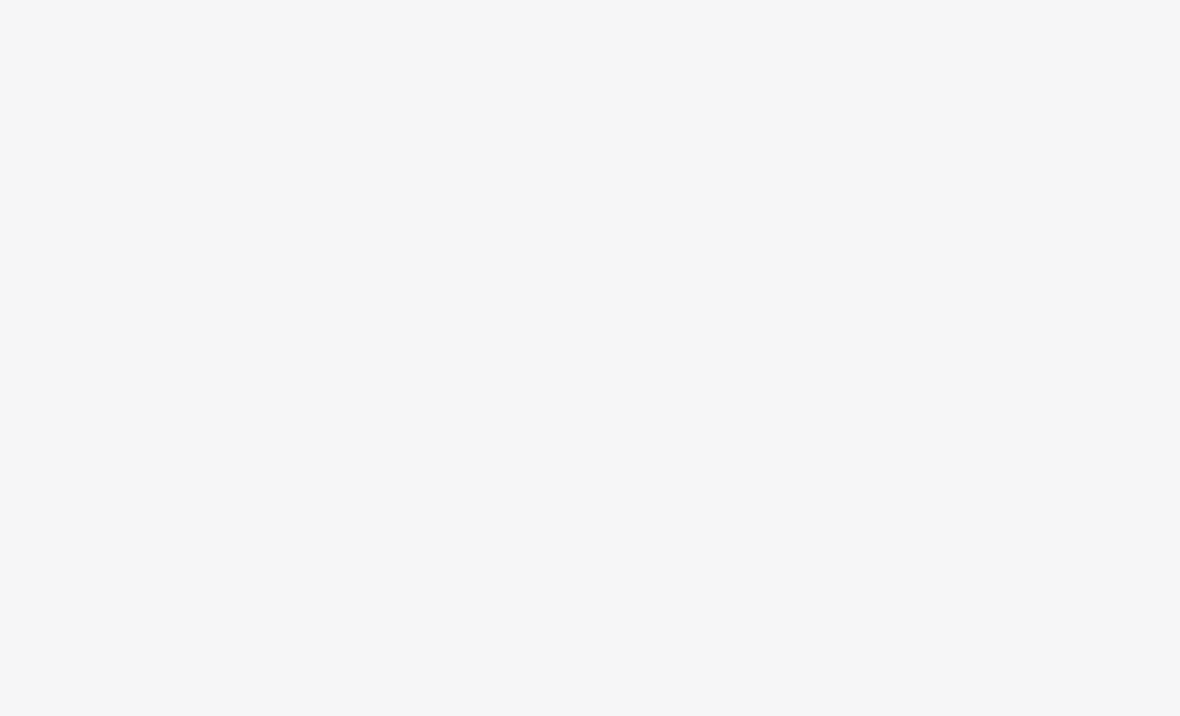 scroll, scrollTop: 0, scrollLeft: 0, axis: both 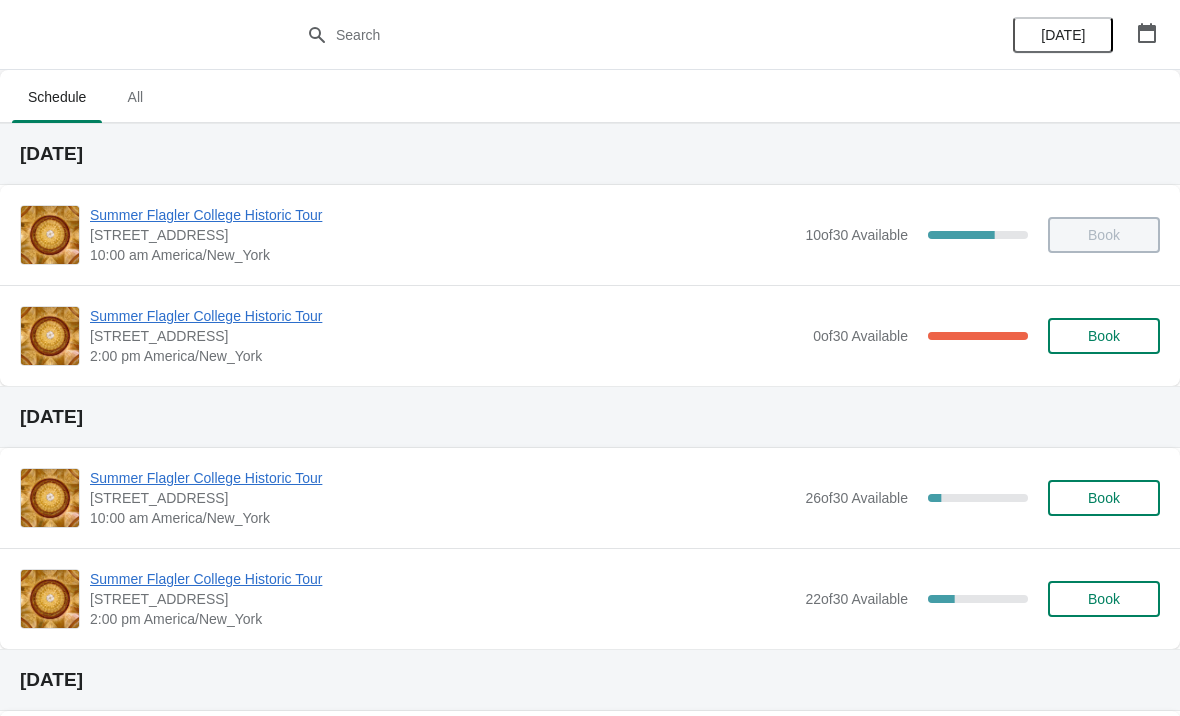 click on "Summer Flagler College Historic Tour" at bounding box center [446, 316] 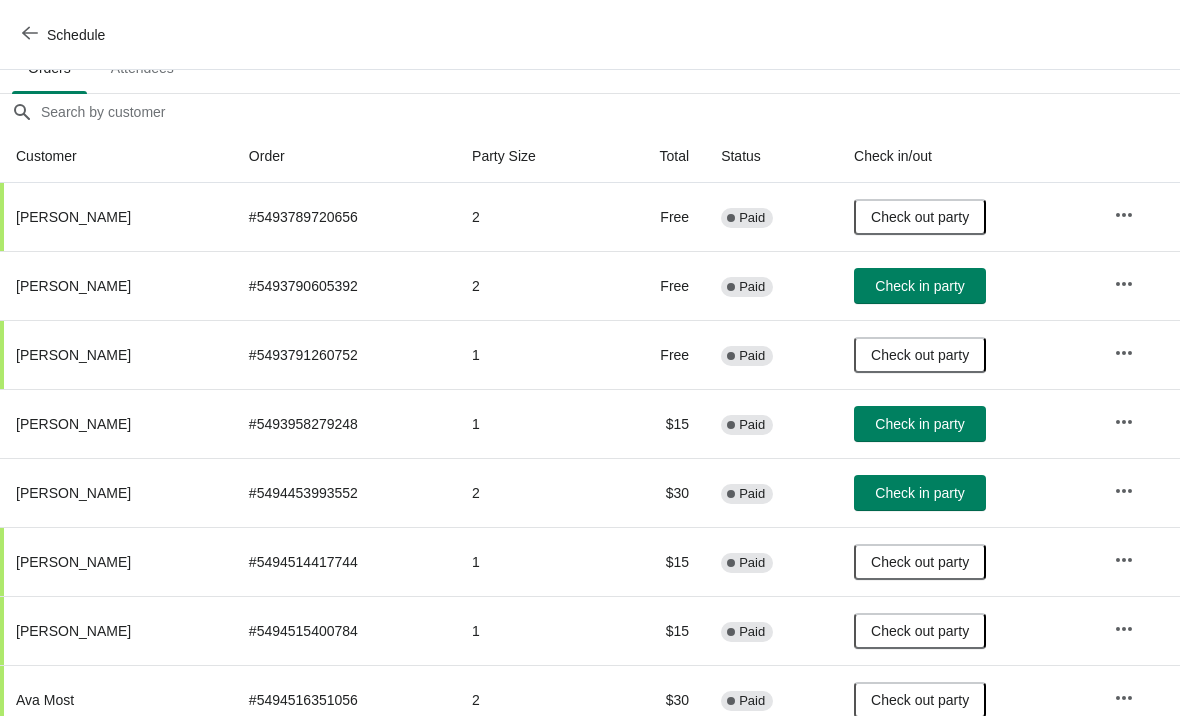 scroll, scrollTop: 150, scrollLeft: 0, axis: vertical 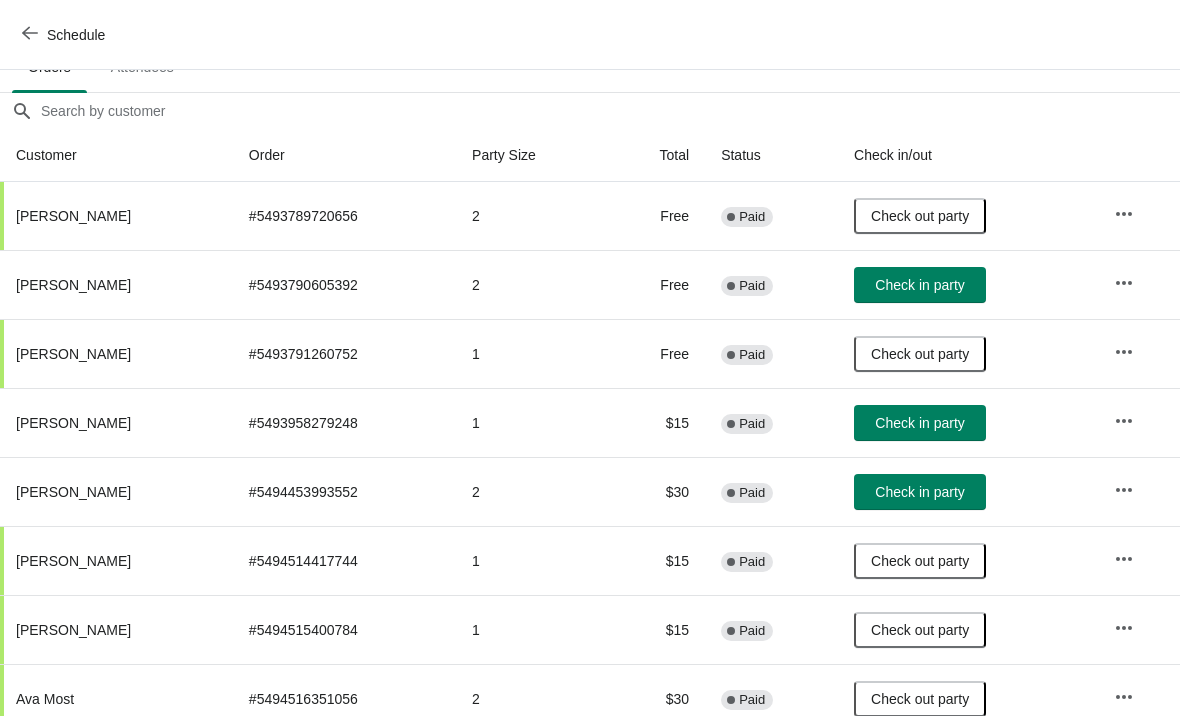 click on "Check in party" at bounding box center (919, 423) 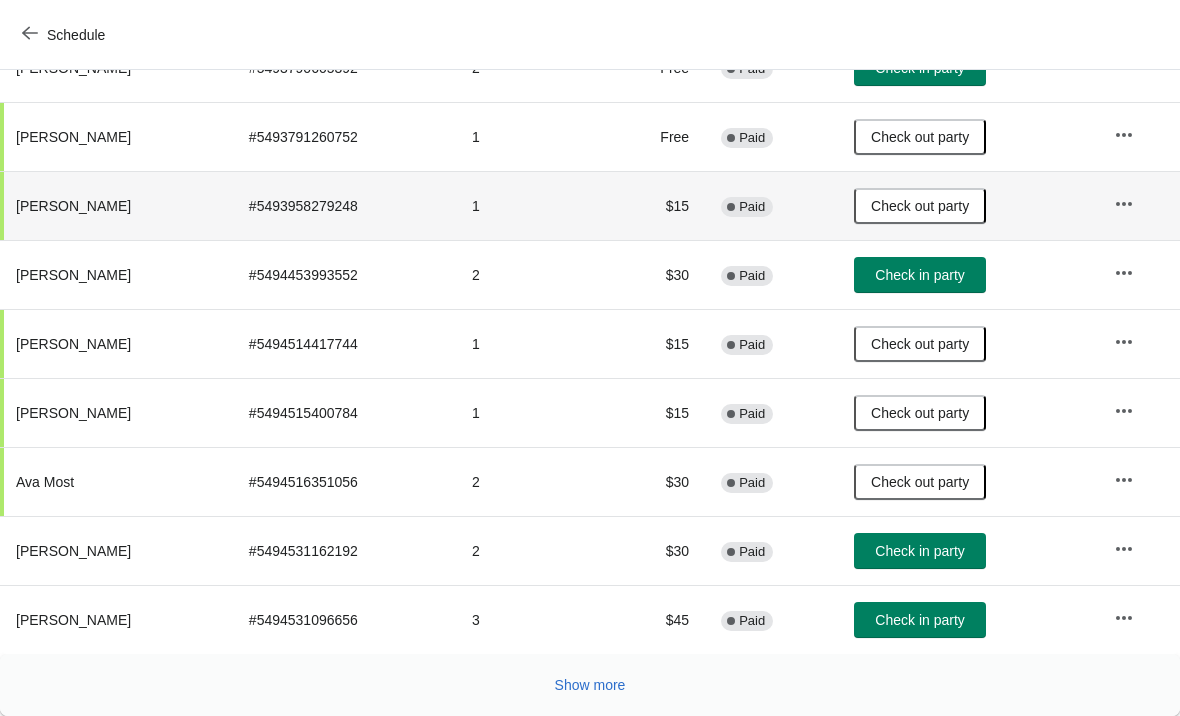 scroll, scrollTop: 367, scrollLeft: 0, axis: vertical 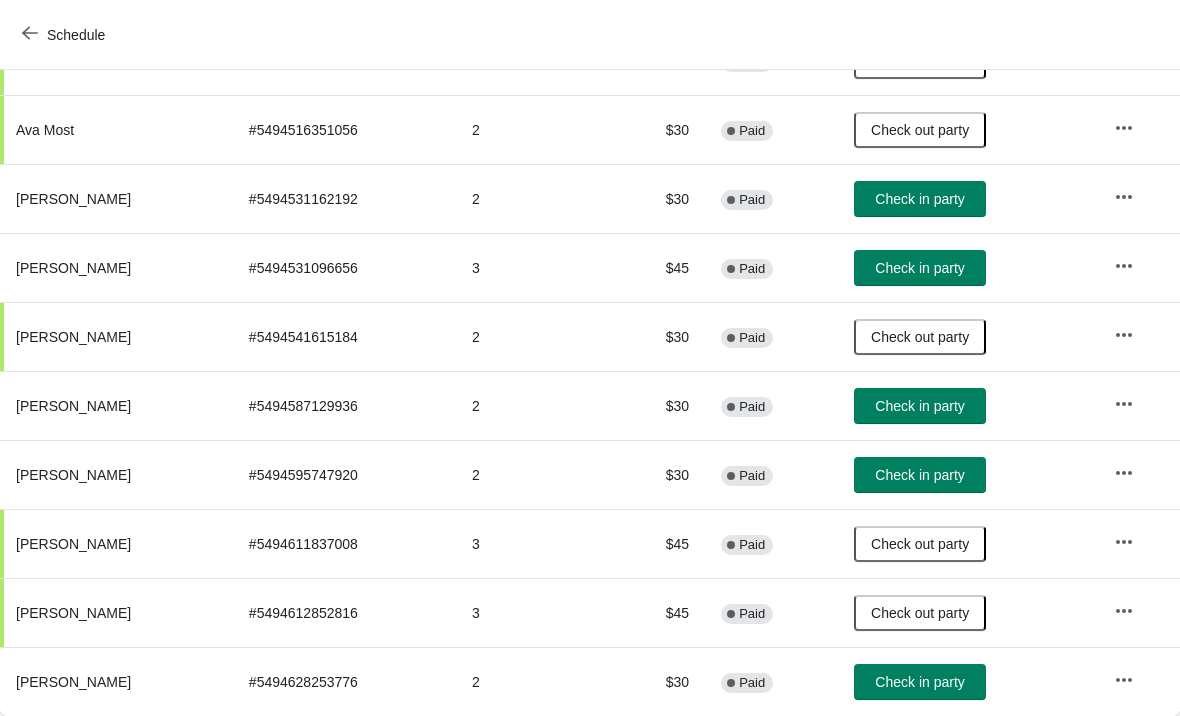 click on "Check in party" at bounding box center [920, 682] 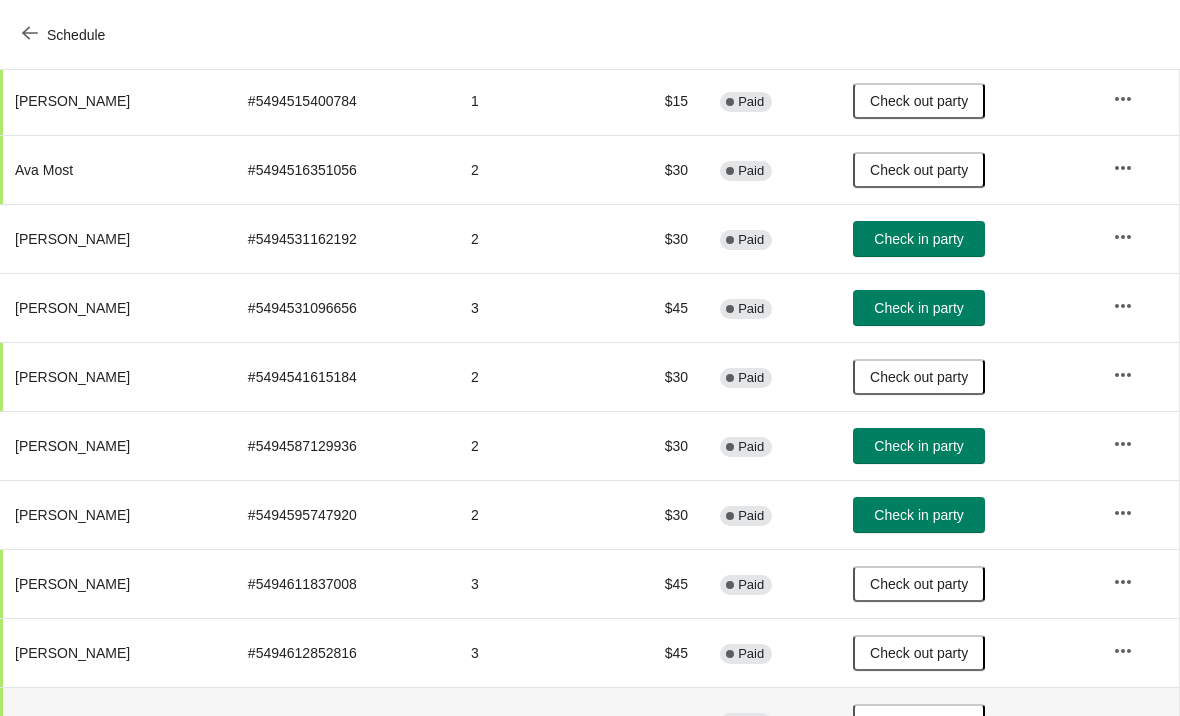 scroll, scrollTop: 680, scrollLeft: 1, axis: both 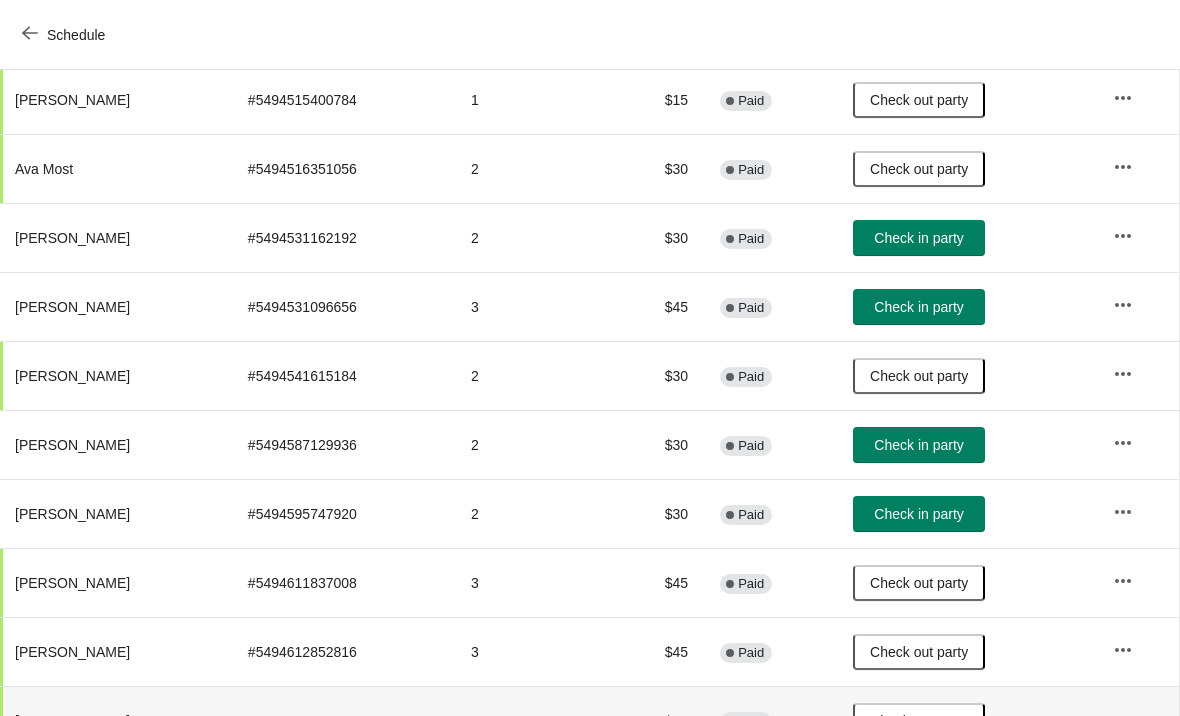click on "Check in party" at bounding box center (918, 238) 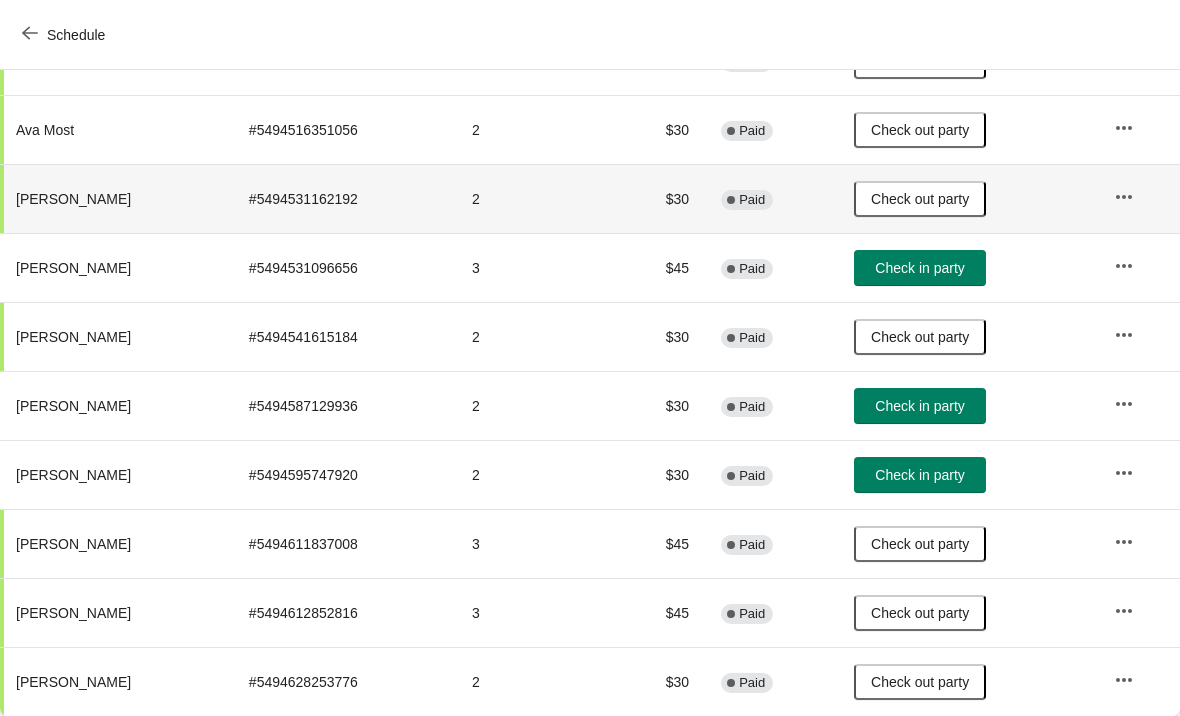 scroll, scrollTop: 719, scrollLeft: 0, axis: vertical 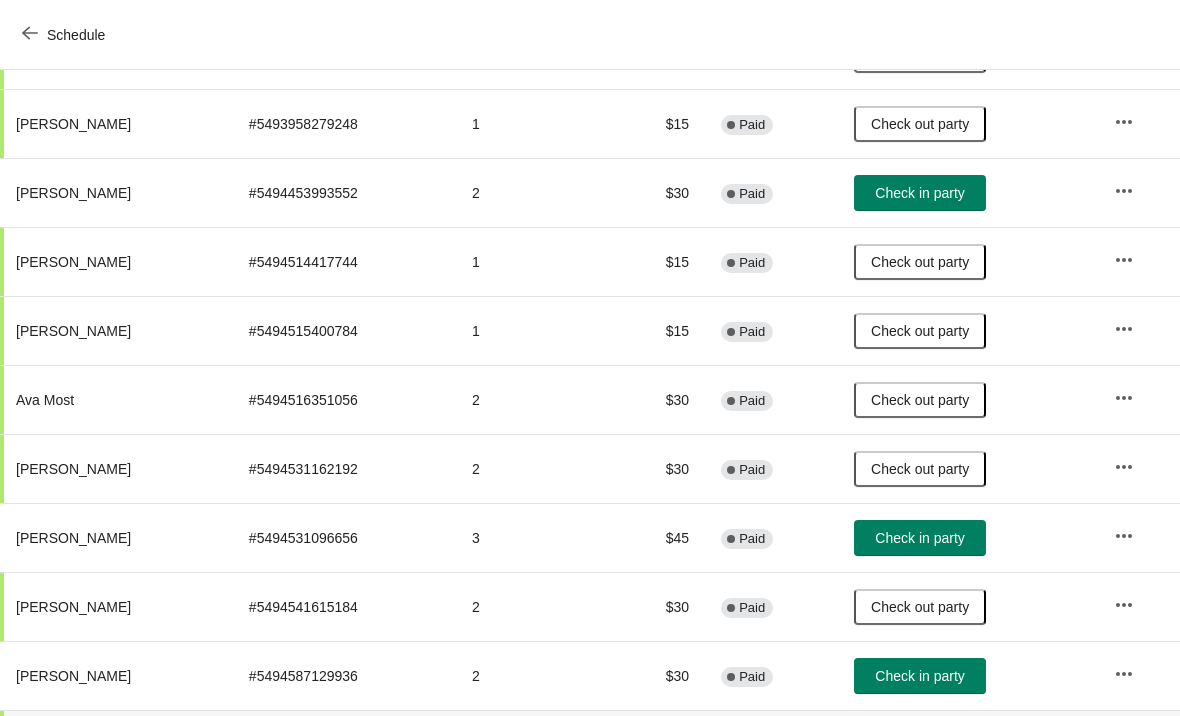click on "Check in party" at bounding box center [919, 538] 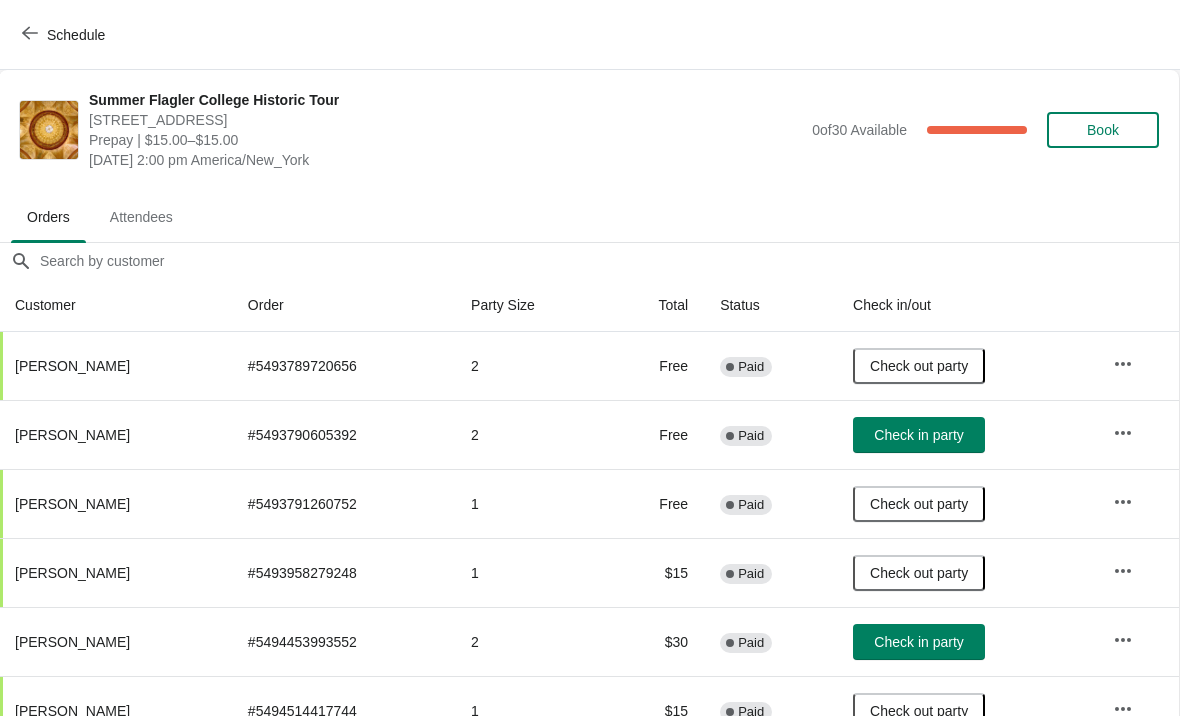 scroll, scrollTop: 0, scrollLeft: 1, axis: horizontal 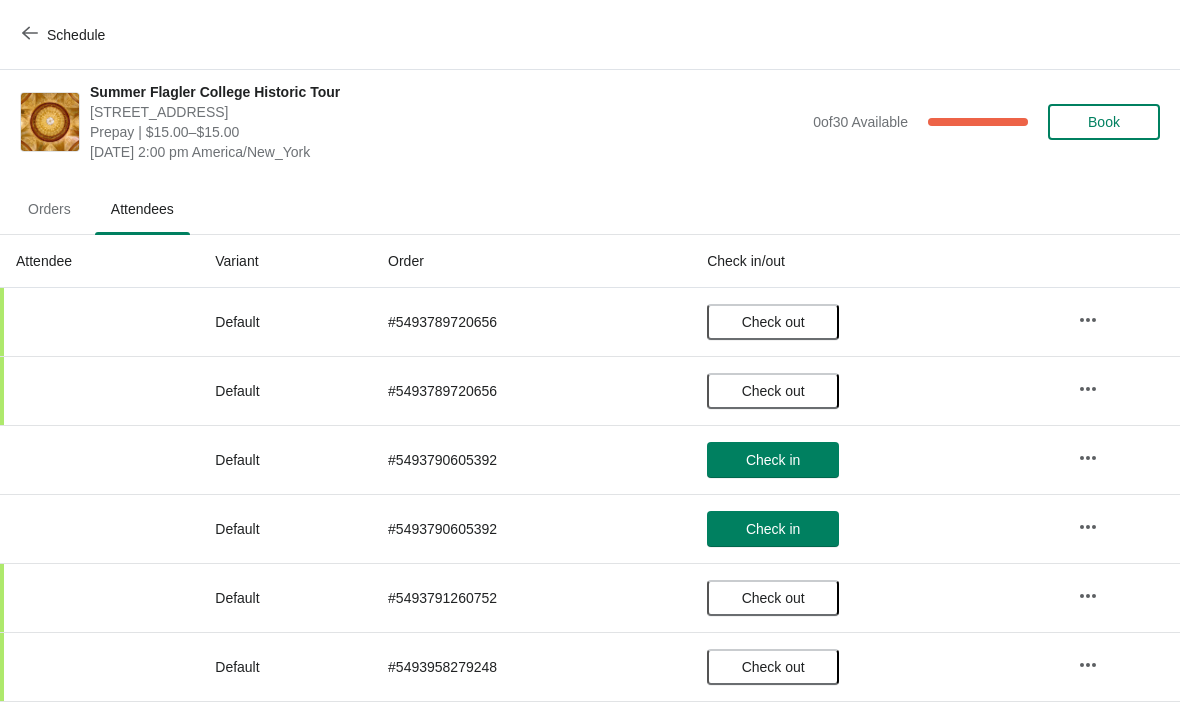 click on "Orders" at bounding box center (49, 209) 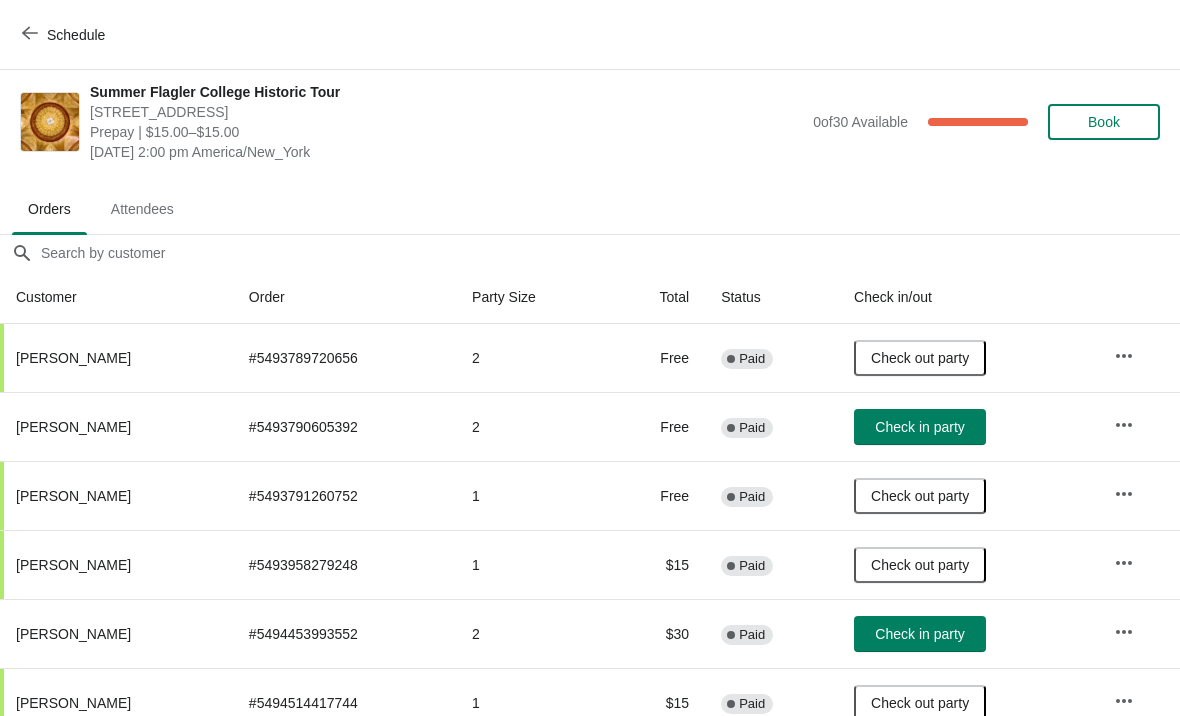click on "Summer Flagler College Historic Tour" at bounding box center [446, 92] 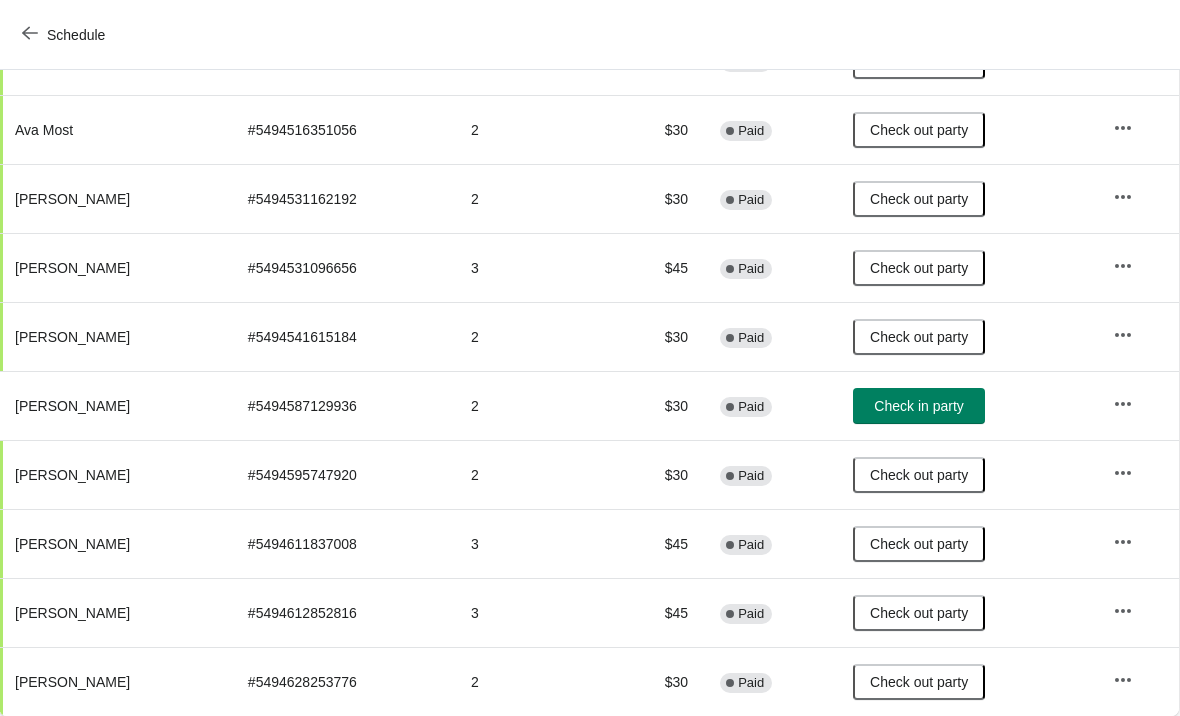 scroll, scrollTop: 719, scrollLeft: 1, axis: both 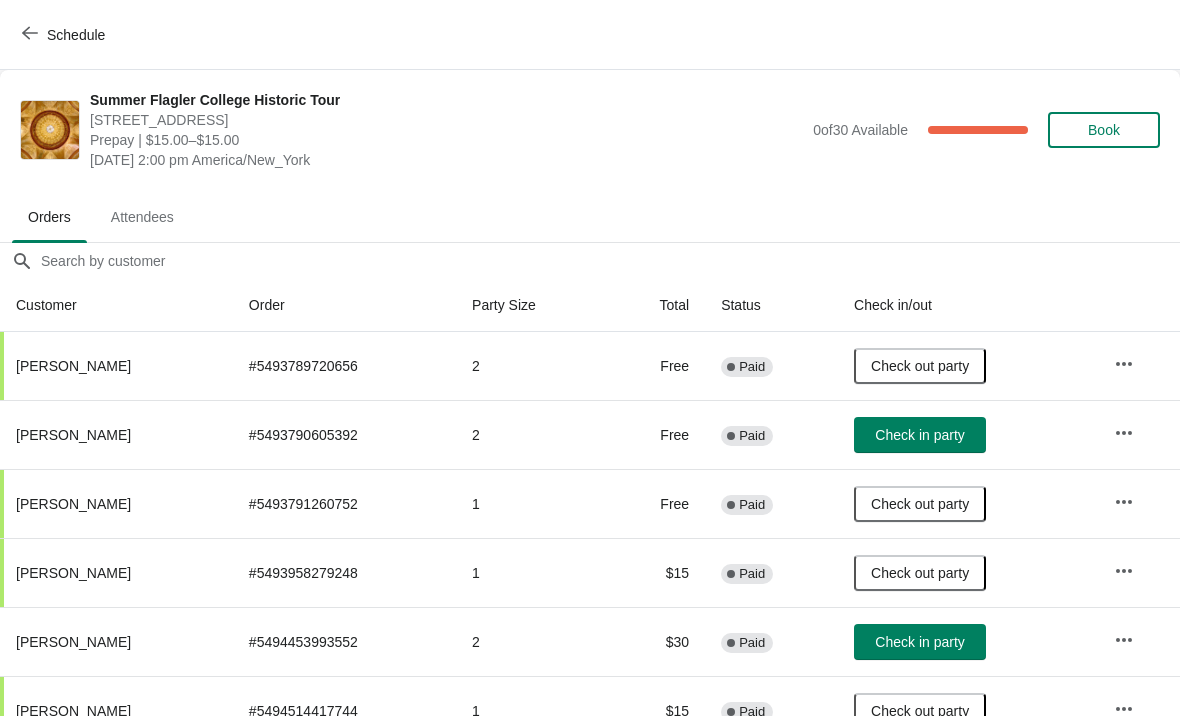 click on "Schedule" at bounding box center (65, 35) 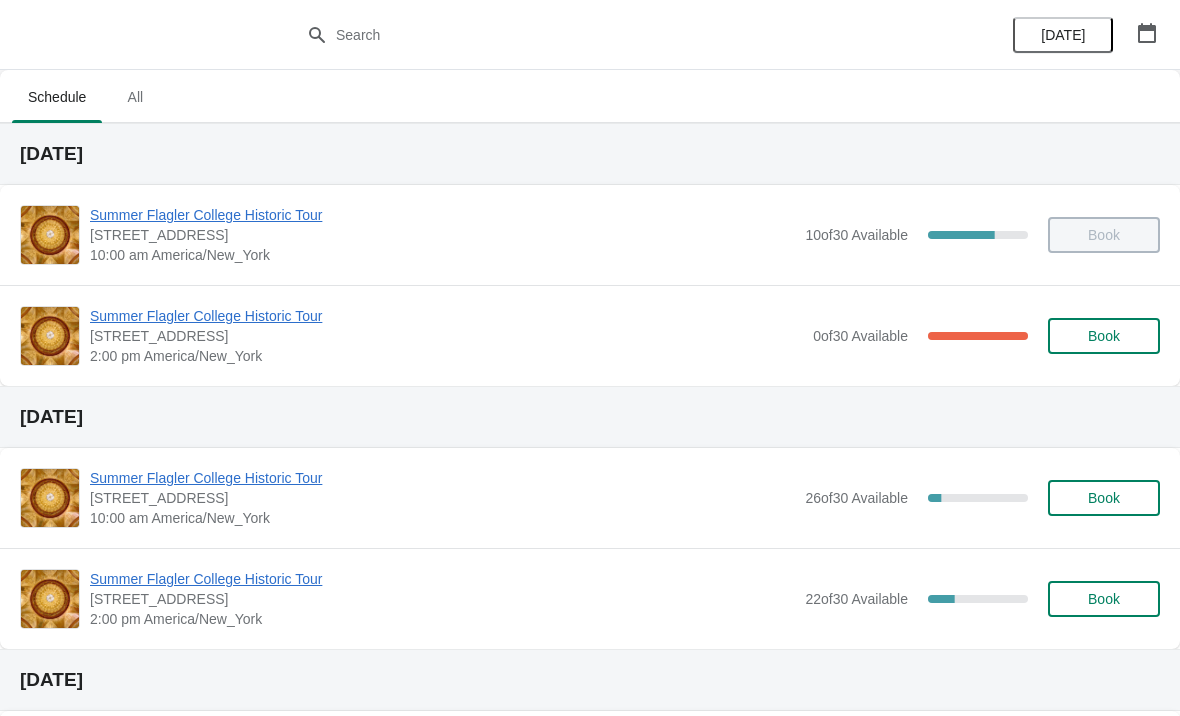 scroll, scrollTop: 0, scrollLeft: 0, axis: both 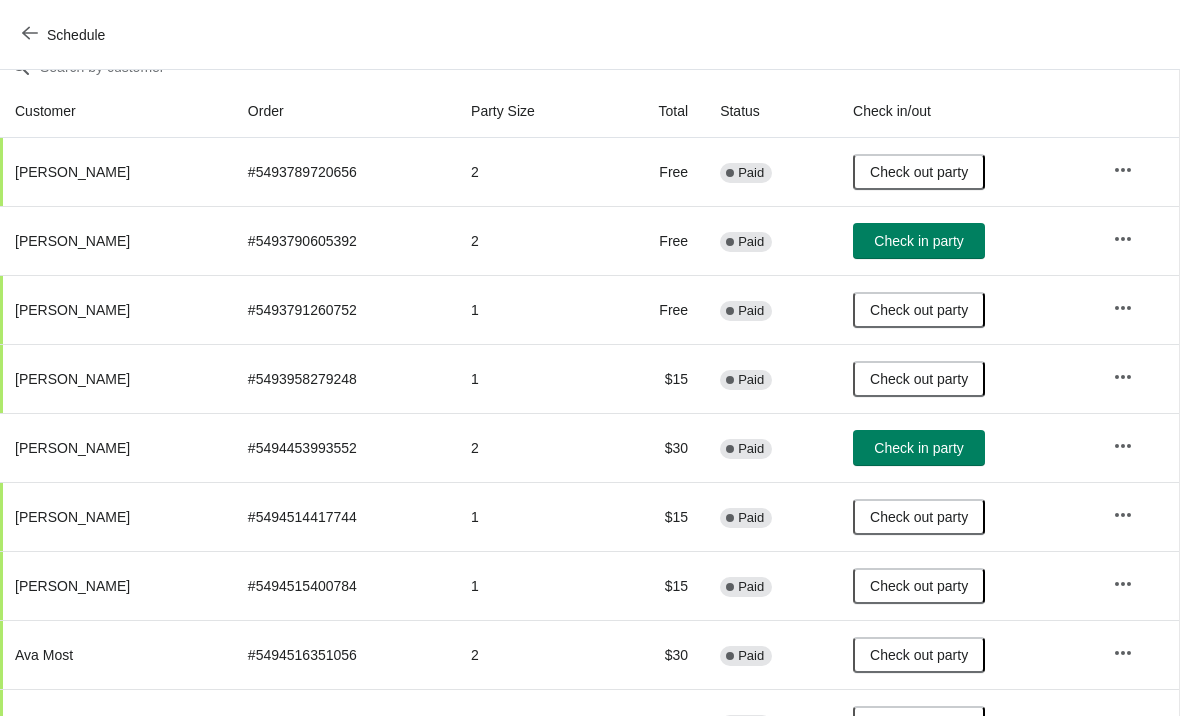 click on "Check in party" at bounding box center [918, 241] 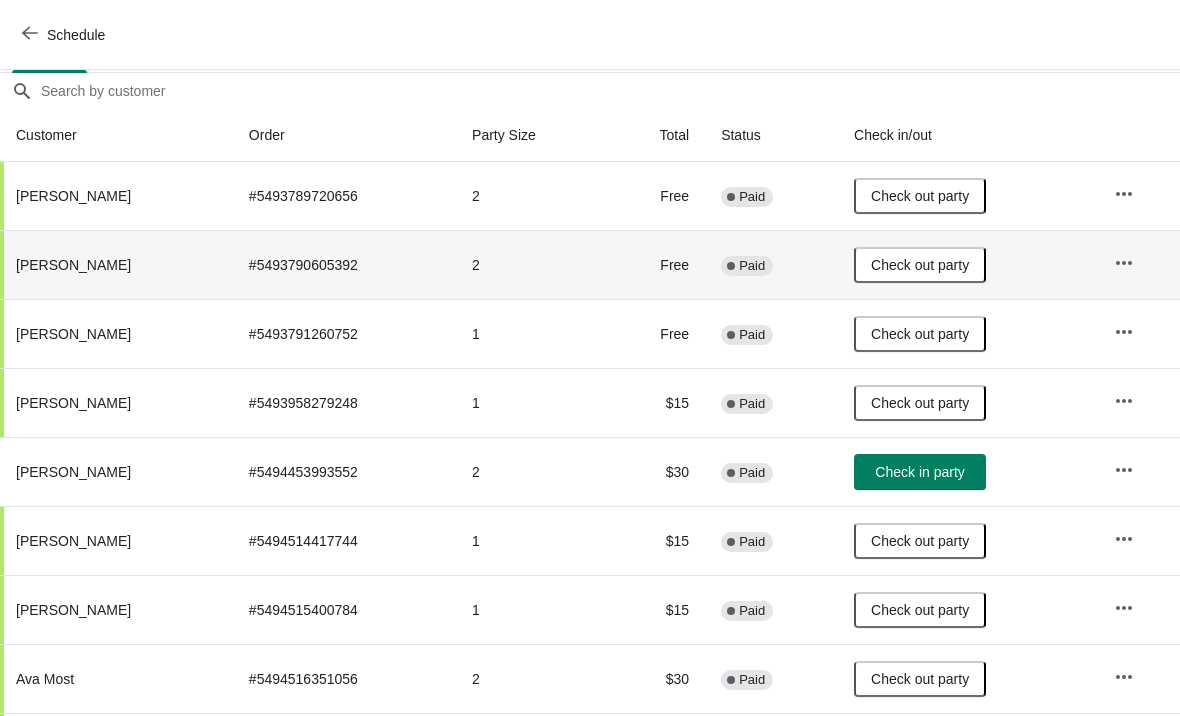 scroll, scrollTop: 171, scrollLeft: 0, axis: vertical 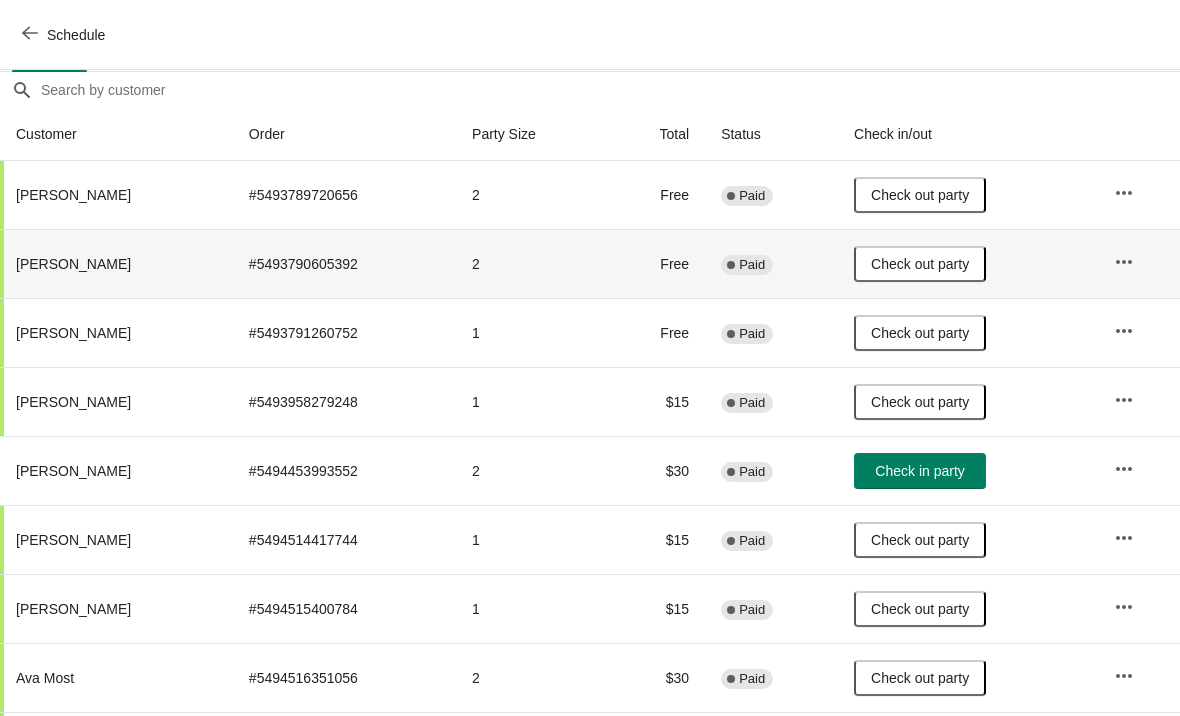 click on "Check in party" at bounding box center [919, 471] 